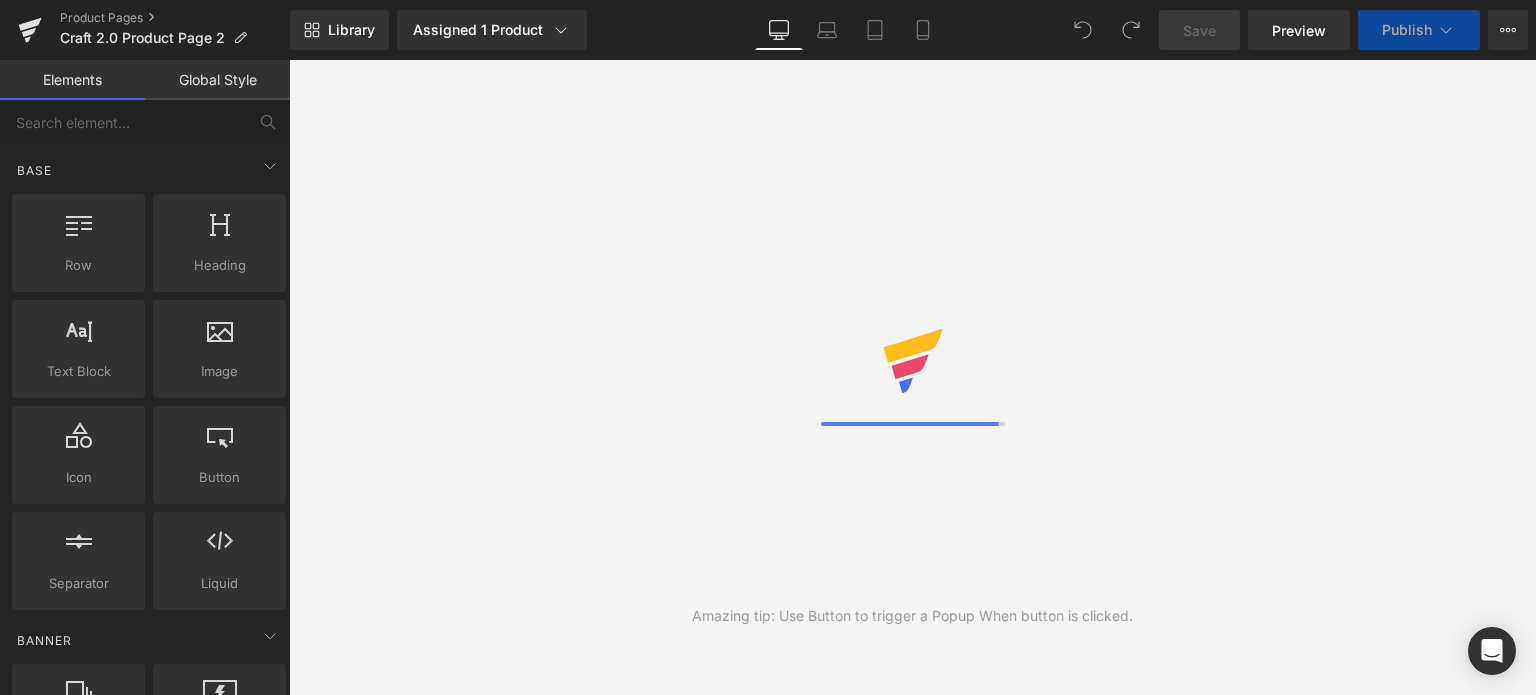 scroll, scrollTop: 0, scrollLeft: 0, axis: both 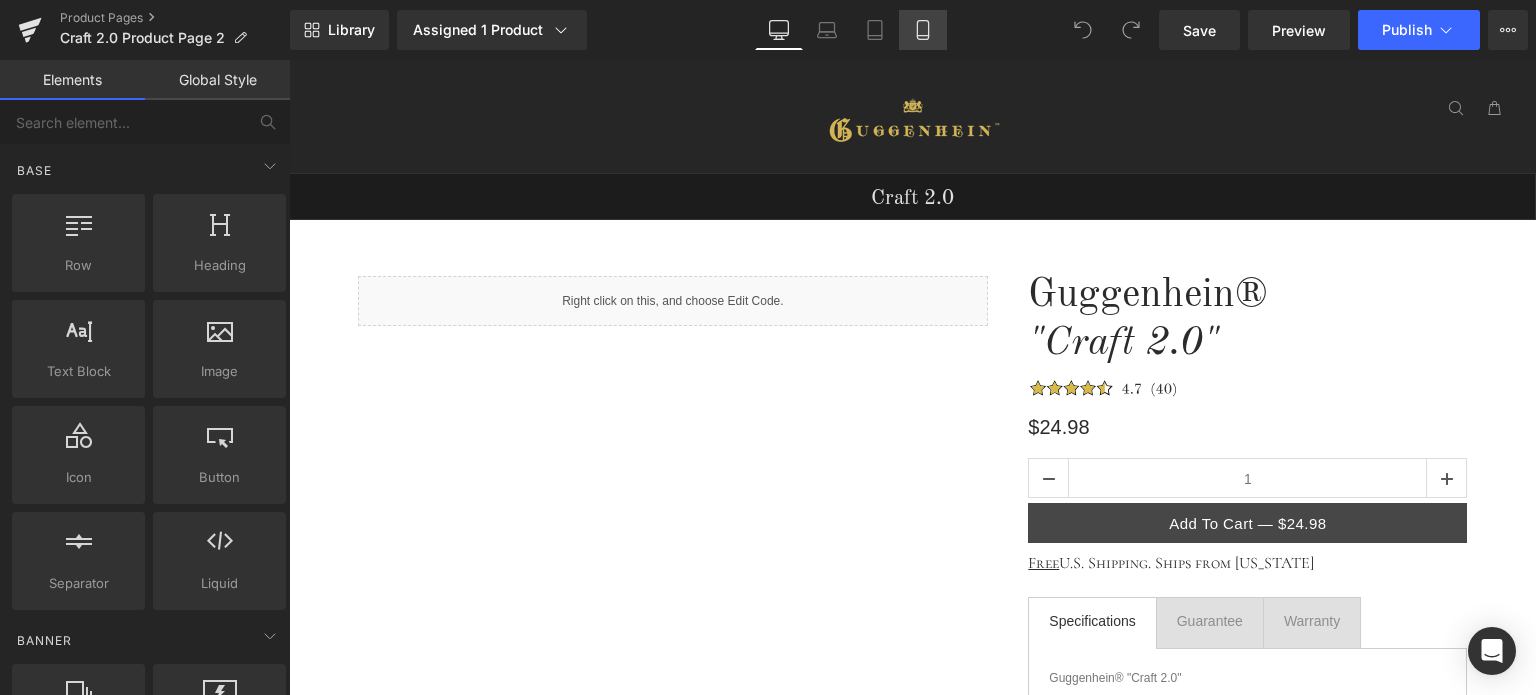 click 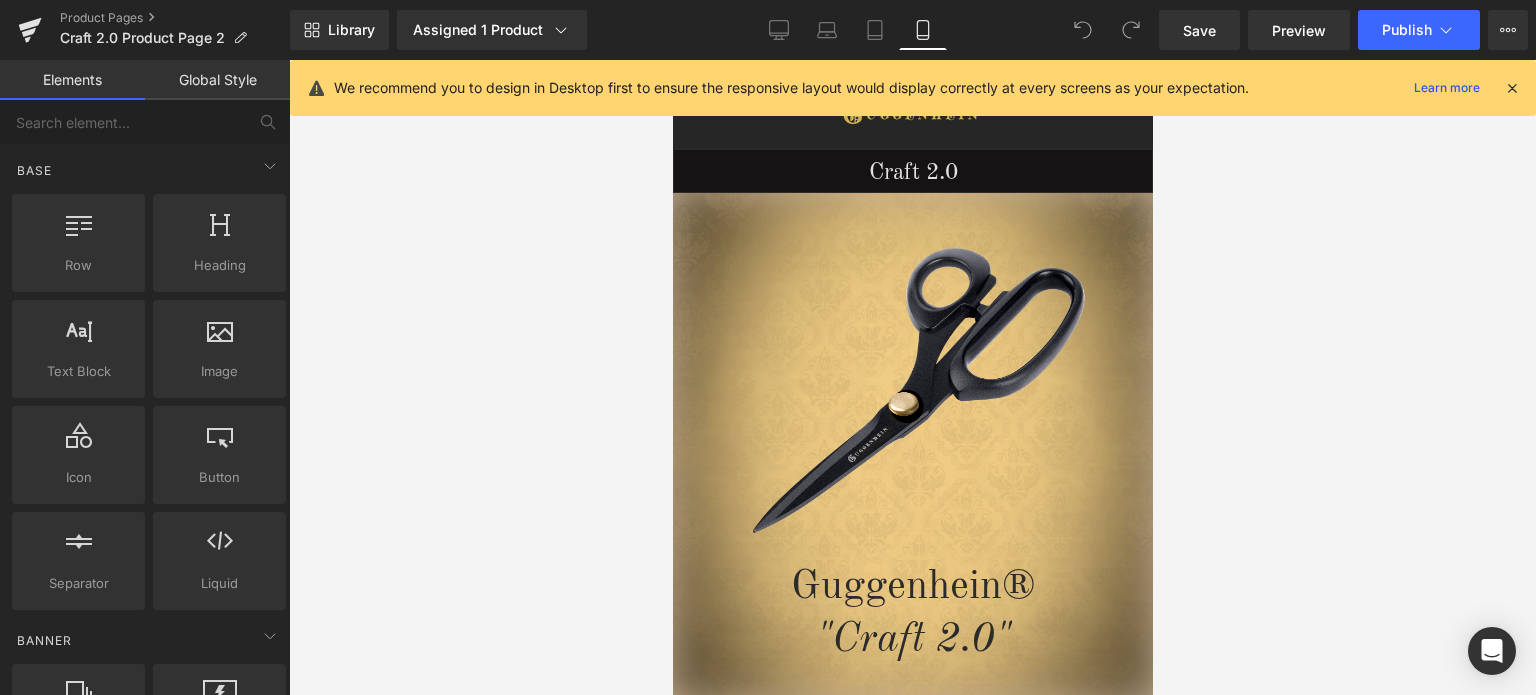 click at bounding box center (1512, 88) 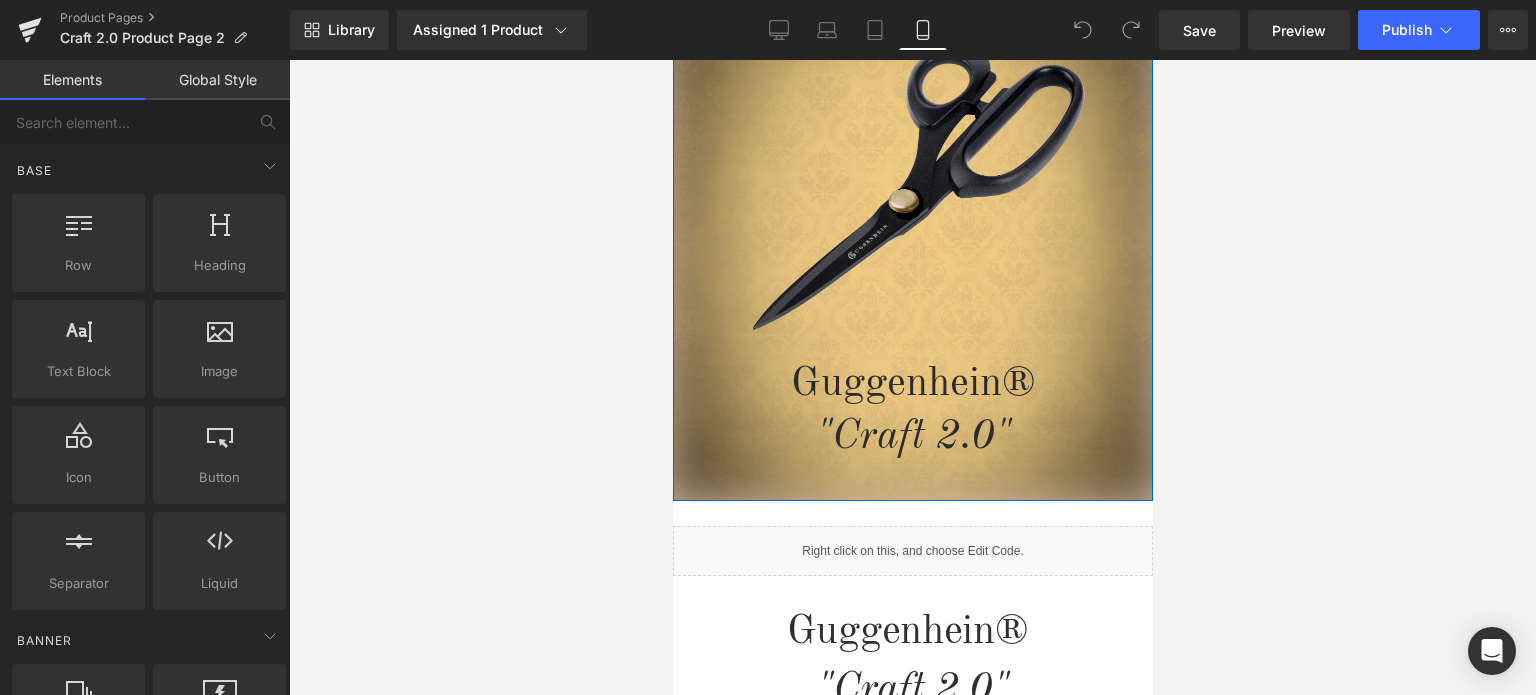 scroll, scrollTop: 3, scrollLeft: 0, axis: vertical 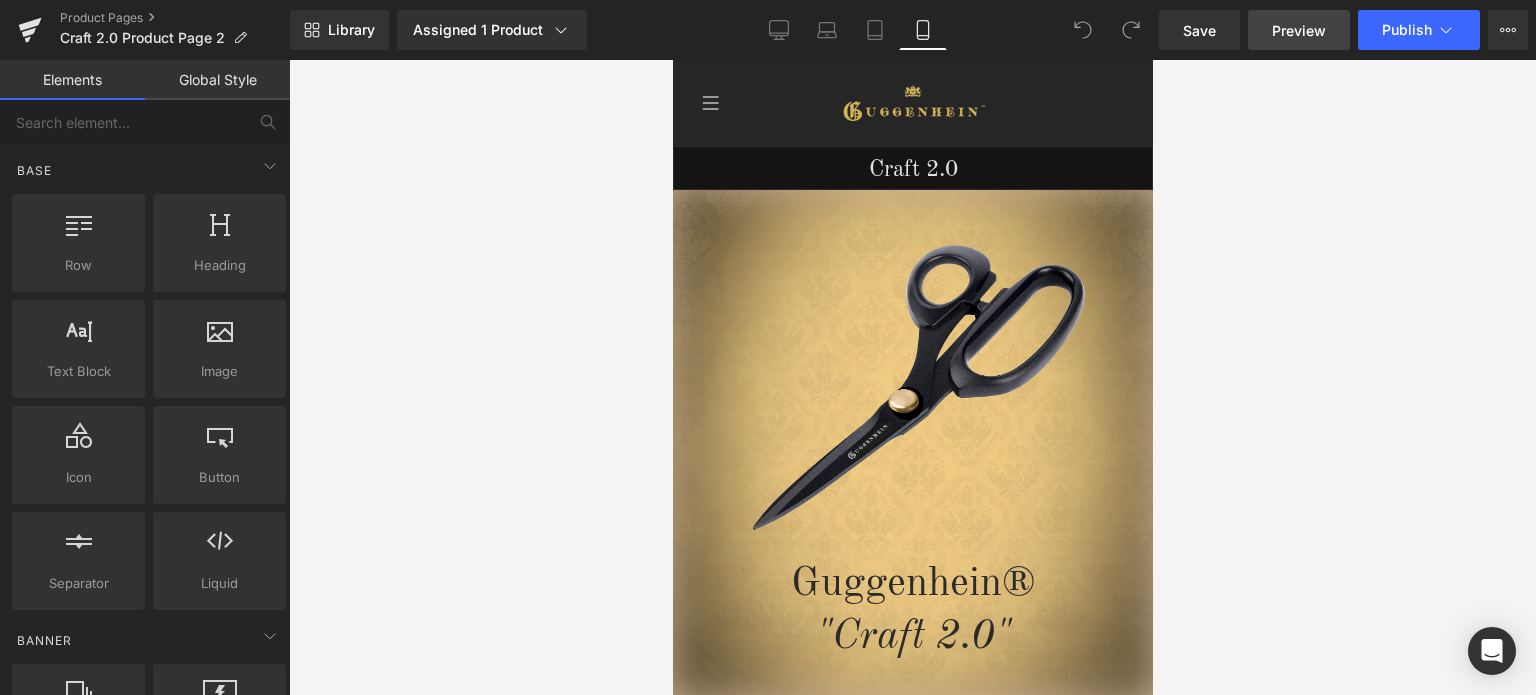 click on "Preview" at bounding box center (1299, 30) 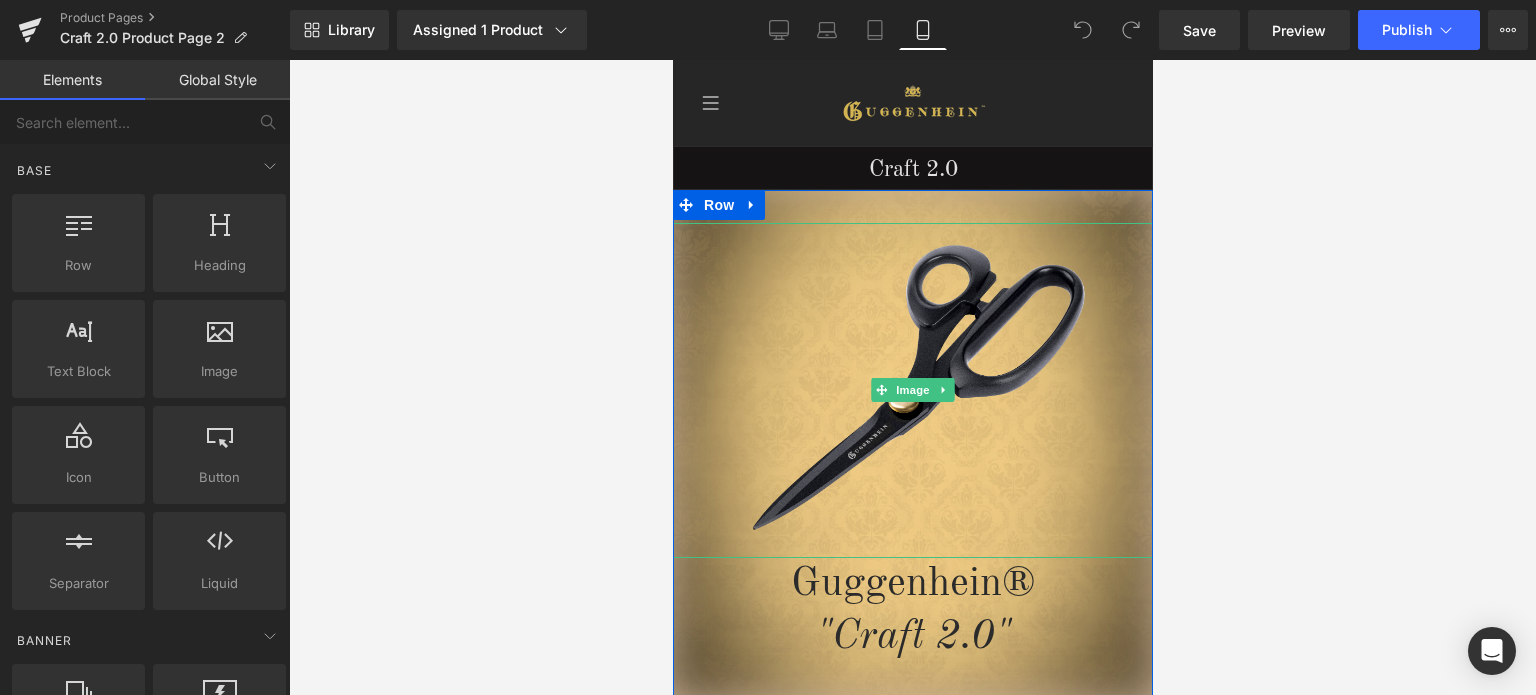 scroll, scrollTop: 503, scrollLeft: 0, axis: vertical 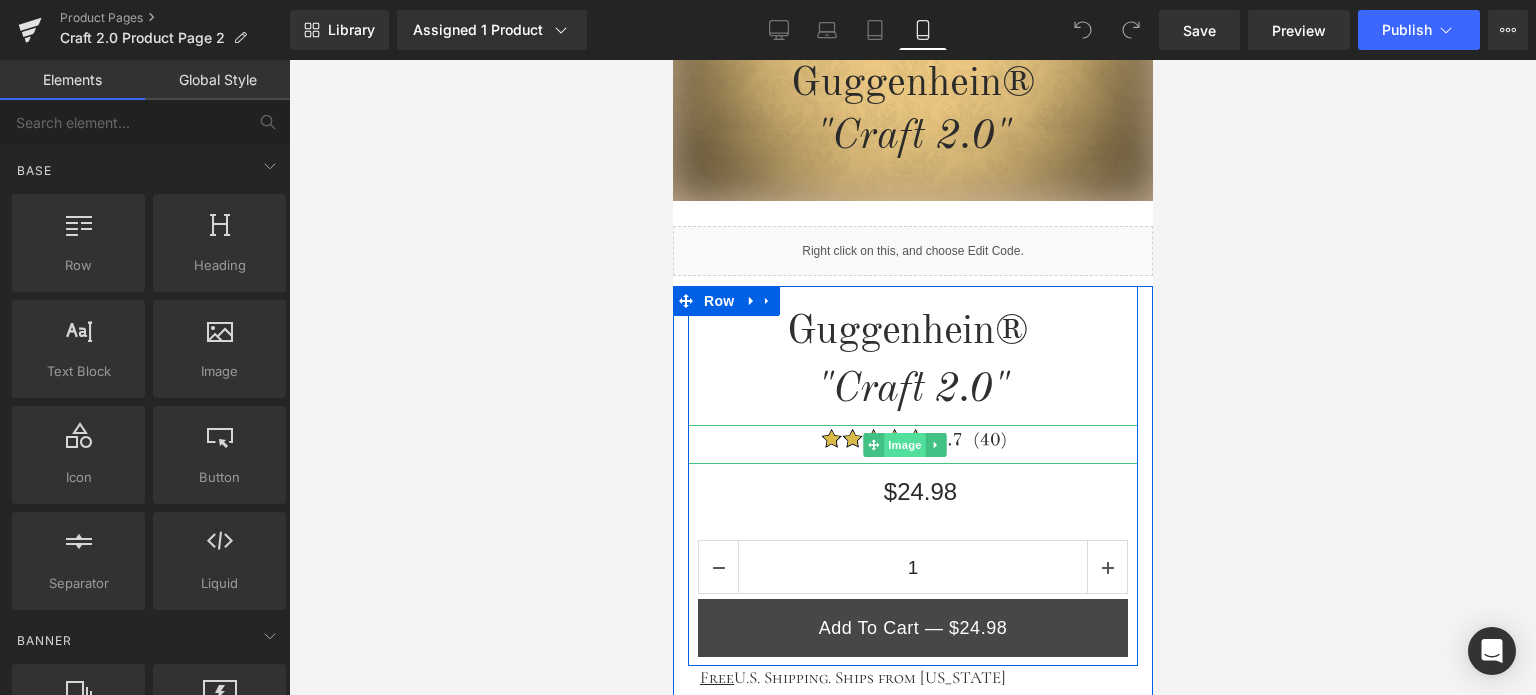 click on "Image" at bounding box center [905, 445] 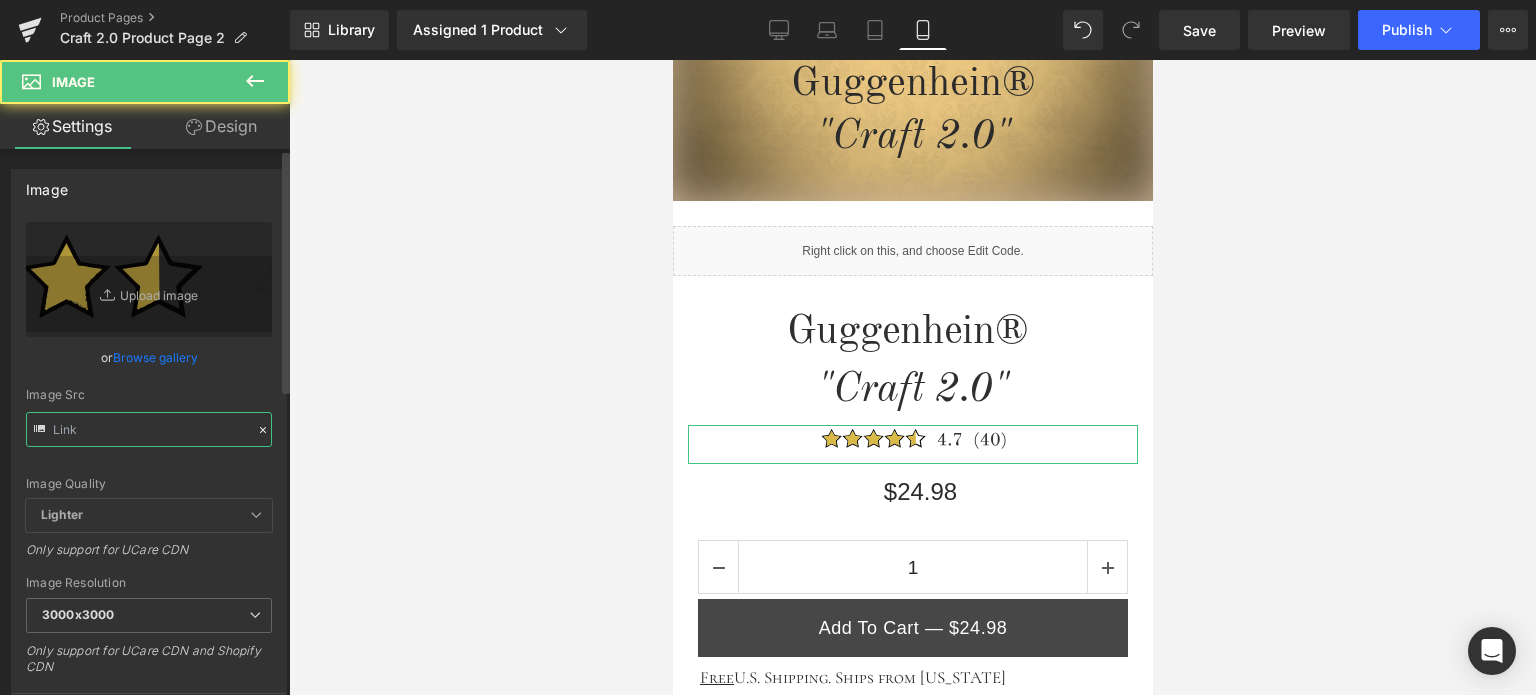 click at bounding box center (149, 429) 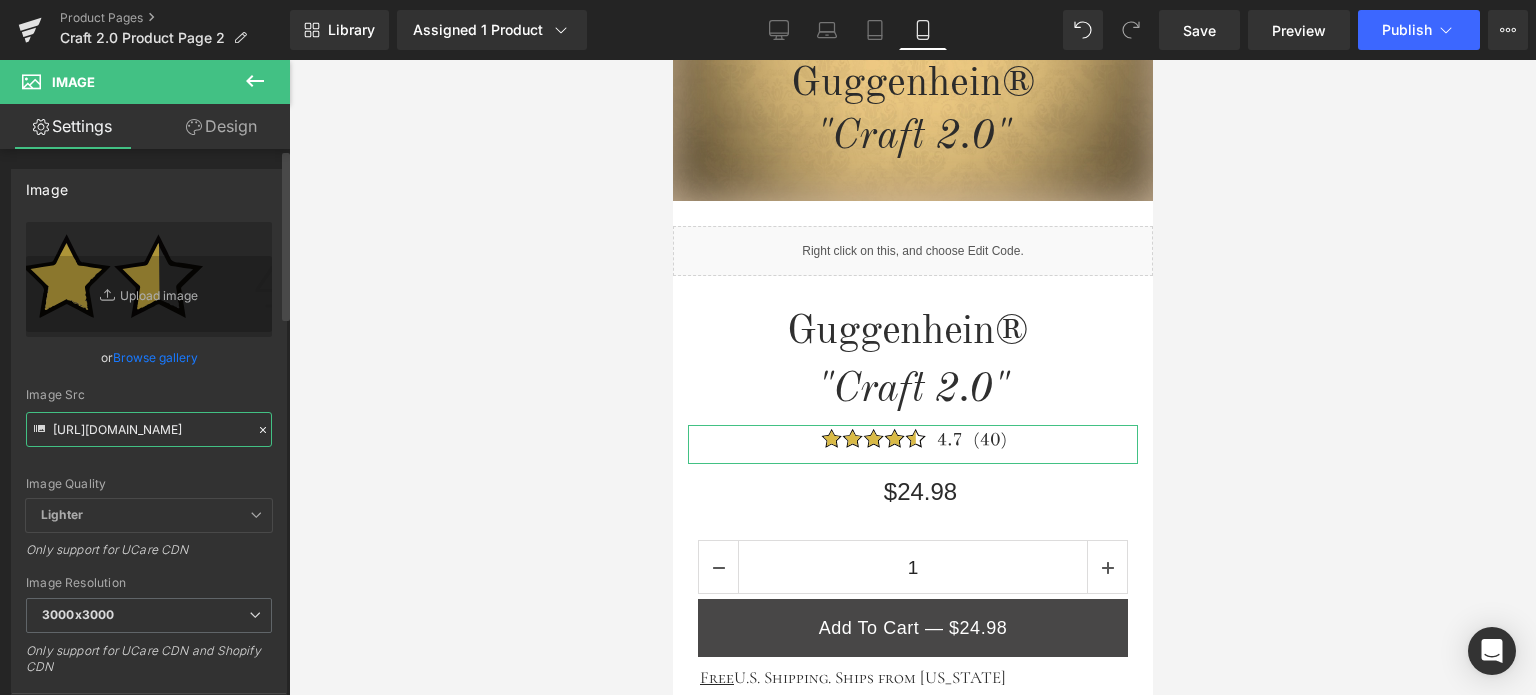 paste on "2b61e839-16e2-4179-a9bd-0075720caa5f" 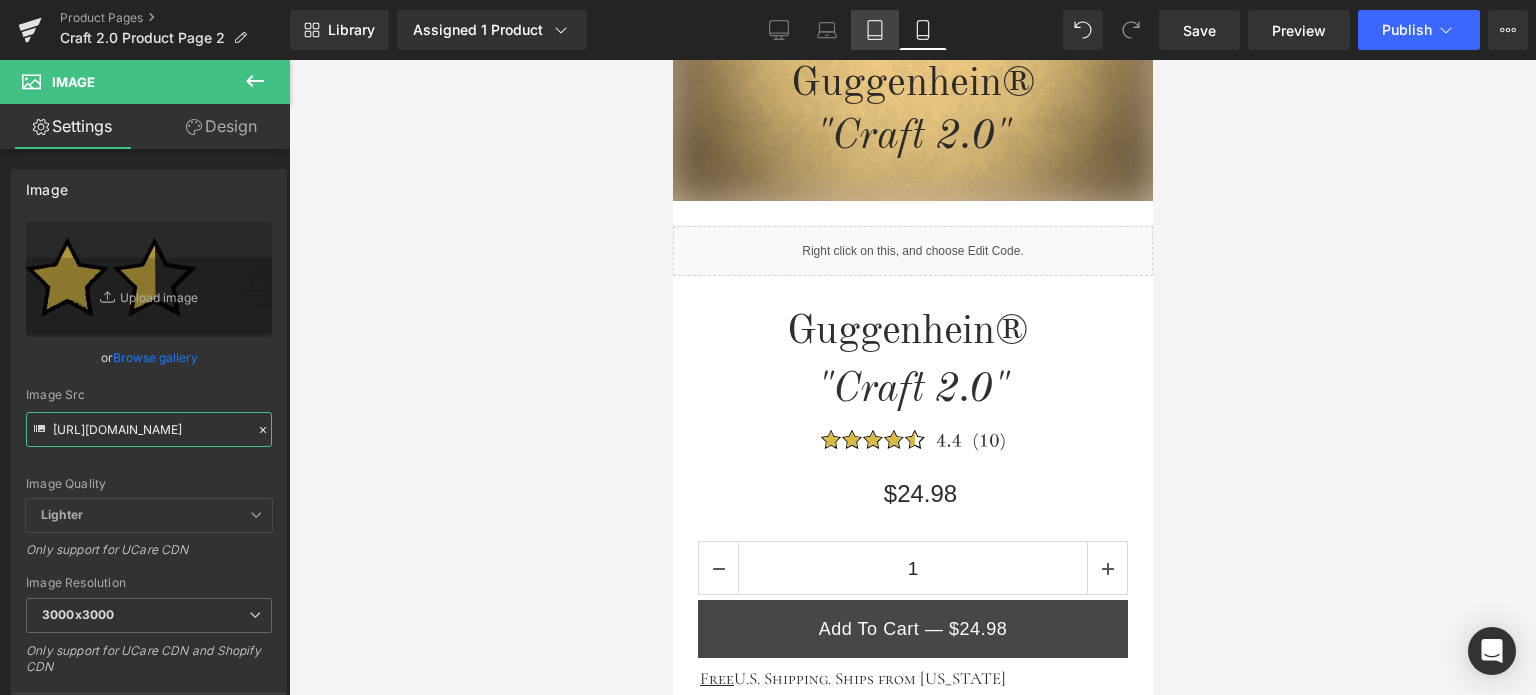 type on "[URL][DOMAIN_NAME]" 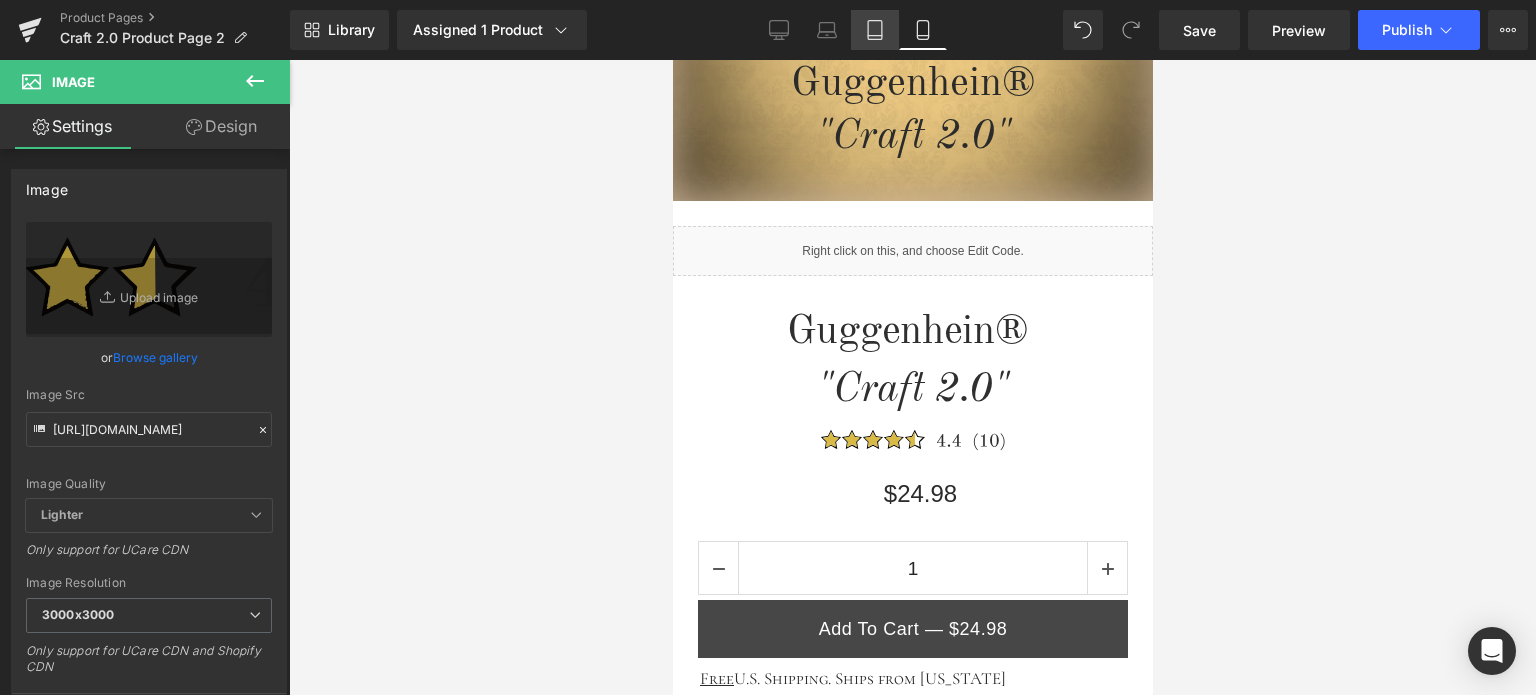 click 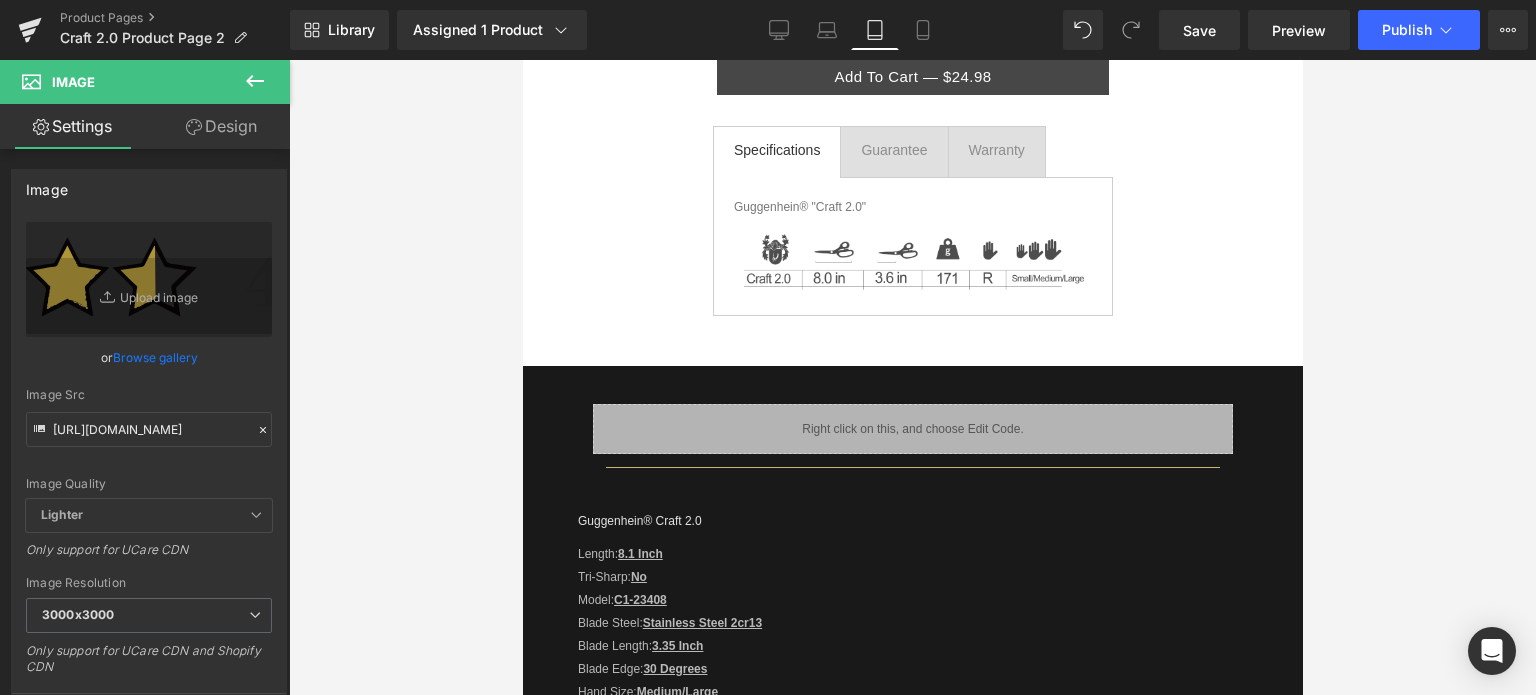 scroll, scrollTop: 0, scrollLeft: 0, axis: both 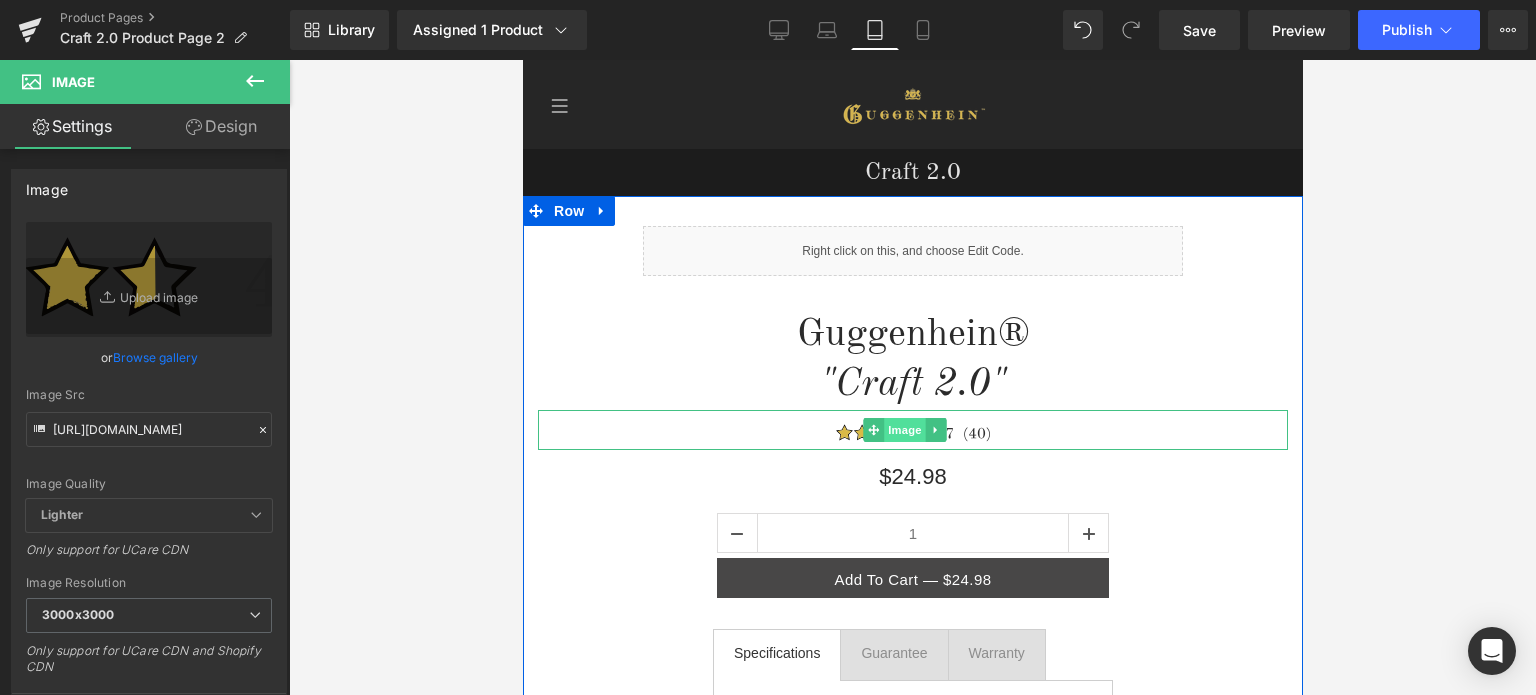 click on "Image" at bounding box center [905, 430] 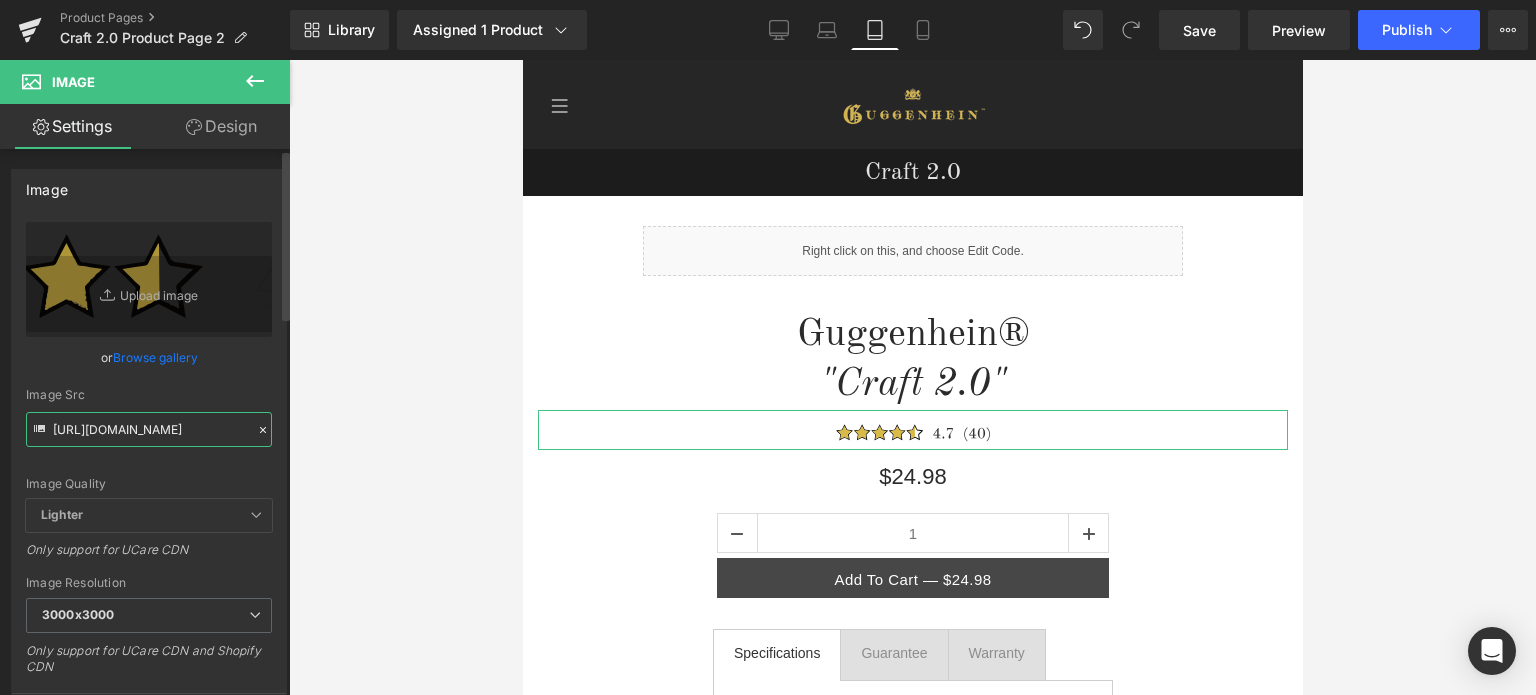 drag, startPoint x: 170, startPoint y: 441, endPoint x: 152, endPoint y: 437, distance: 18.439089 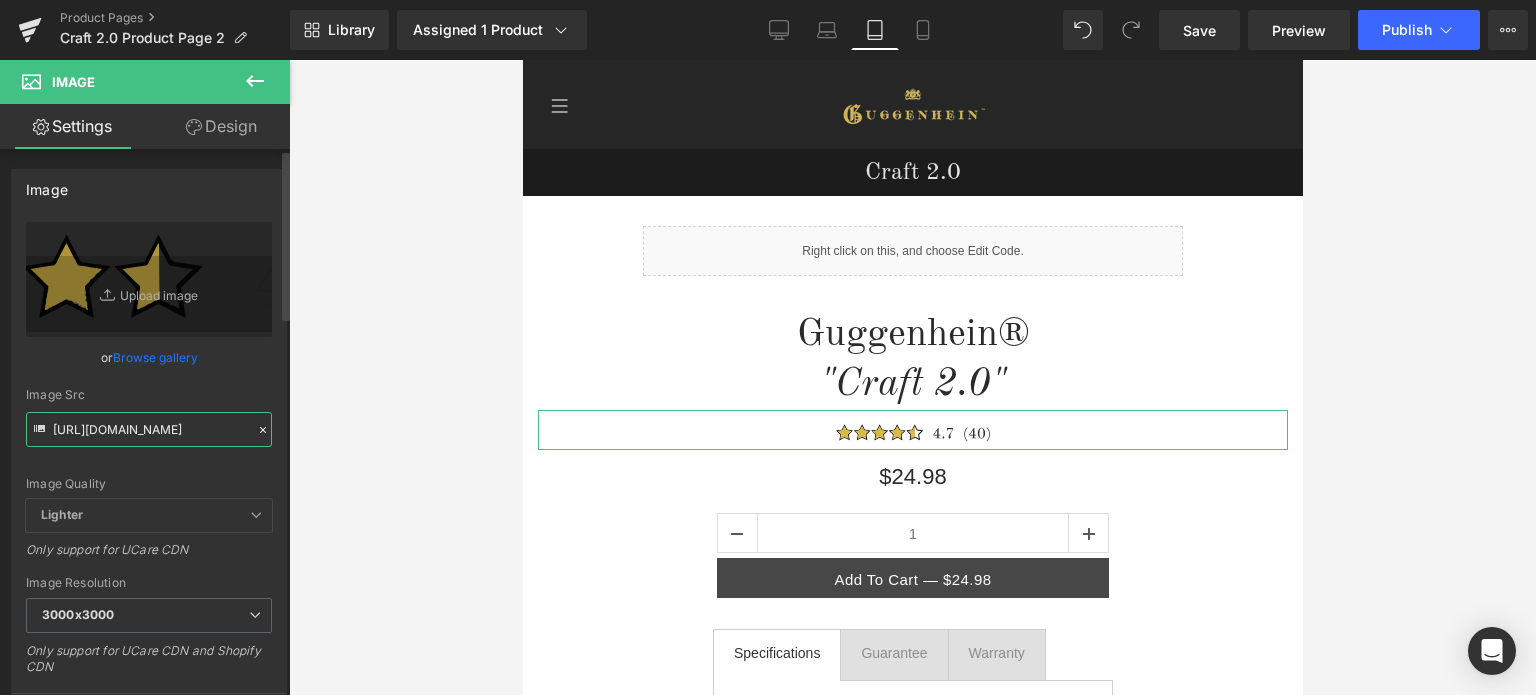 paste on "2b61e839-16e2-4179-a9bd-0075720caa5f" 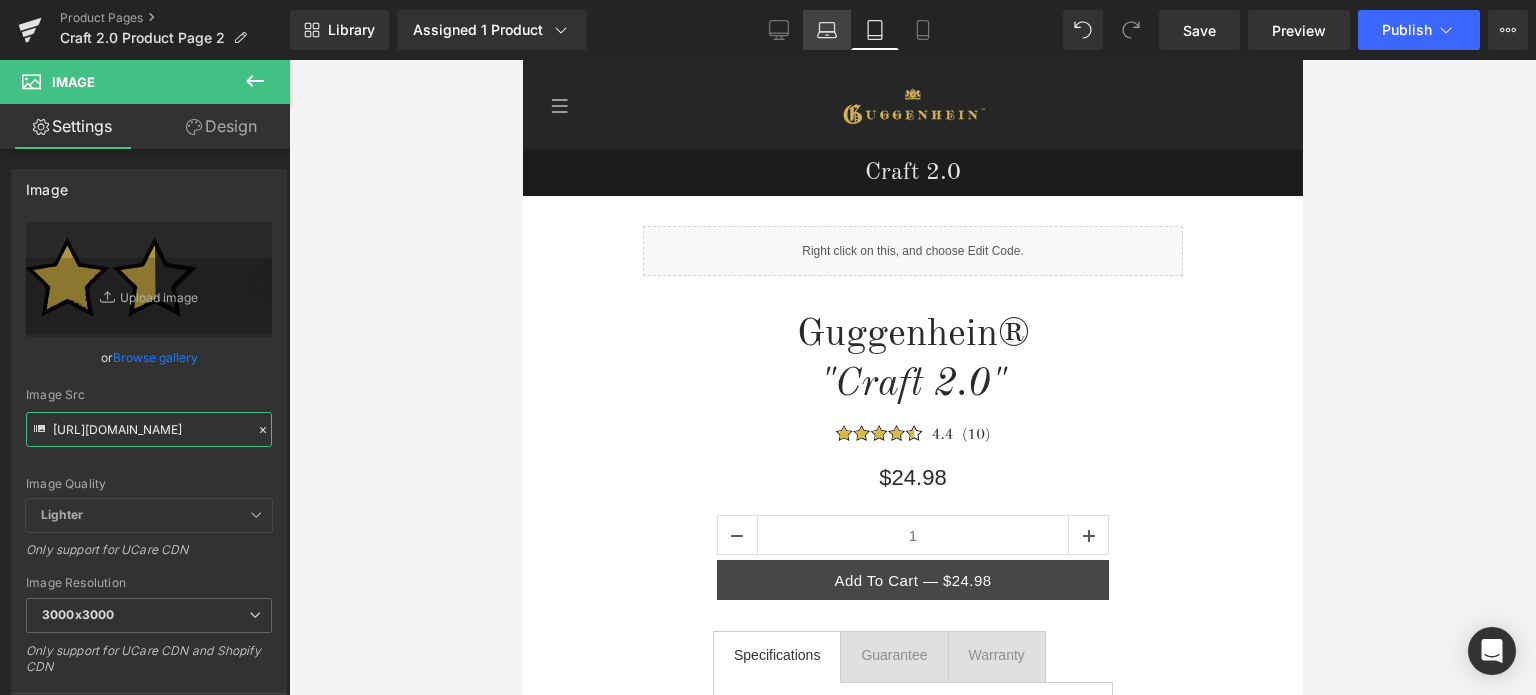 type on "[URL][DOMAIN_NAME]" 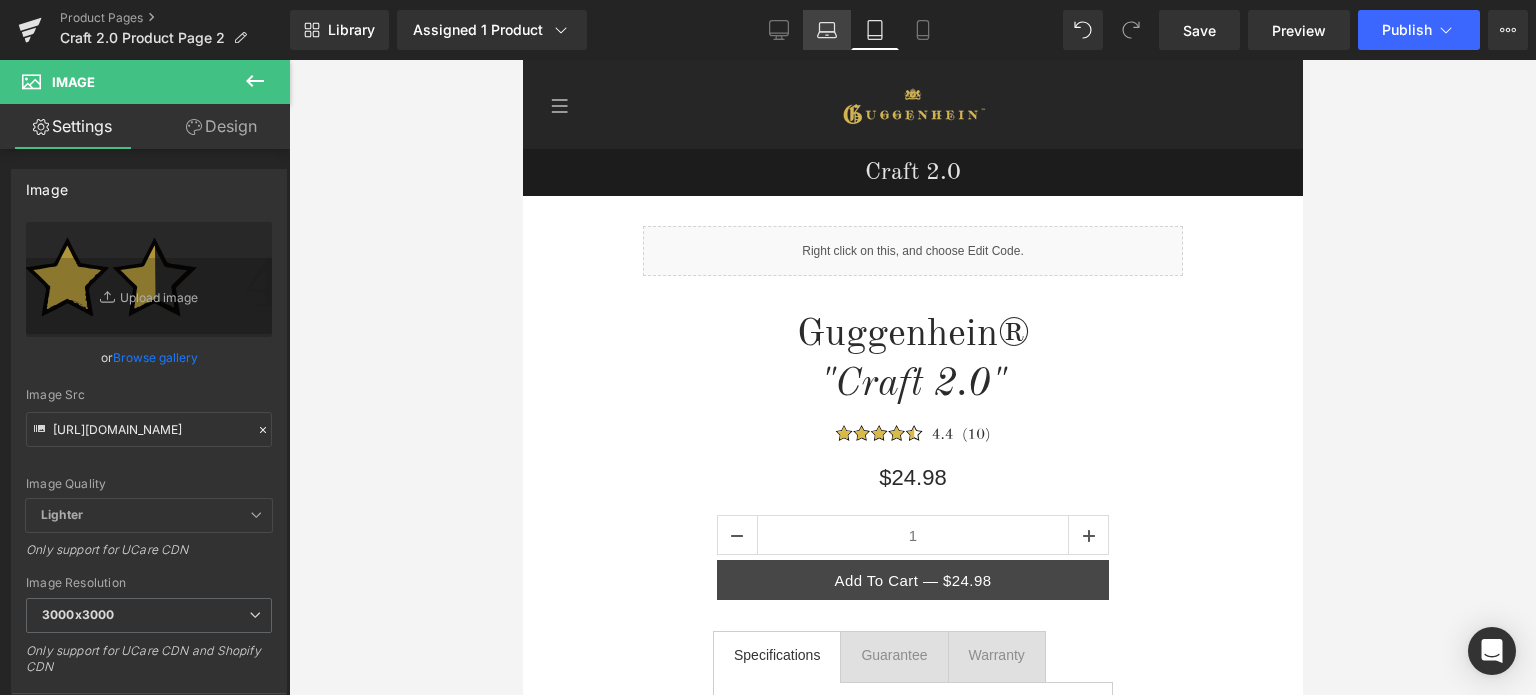 click 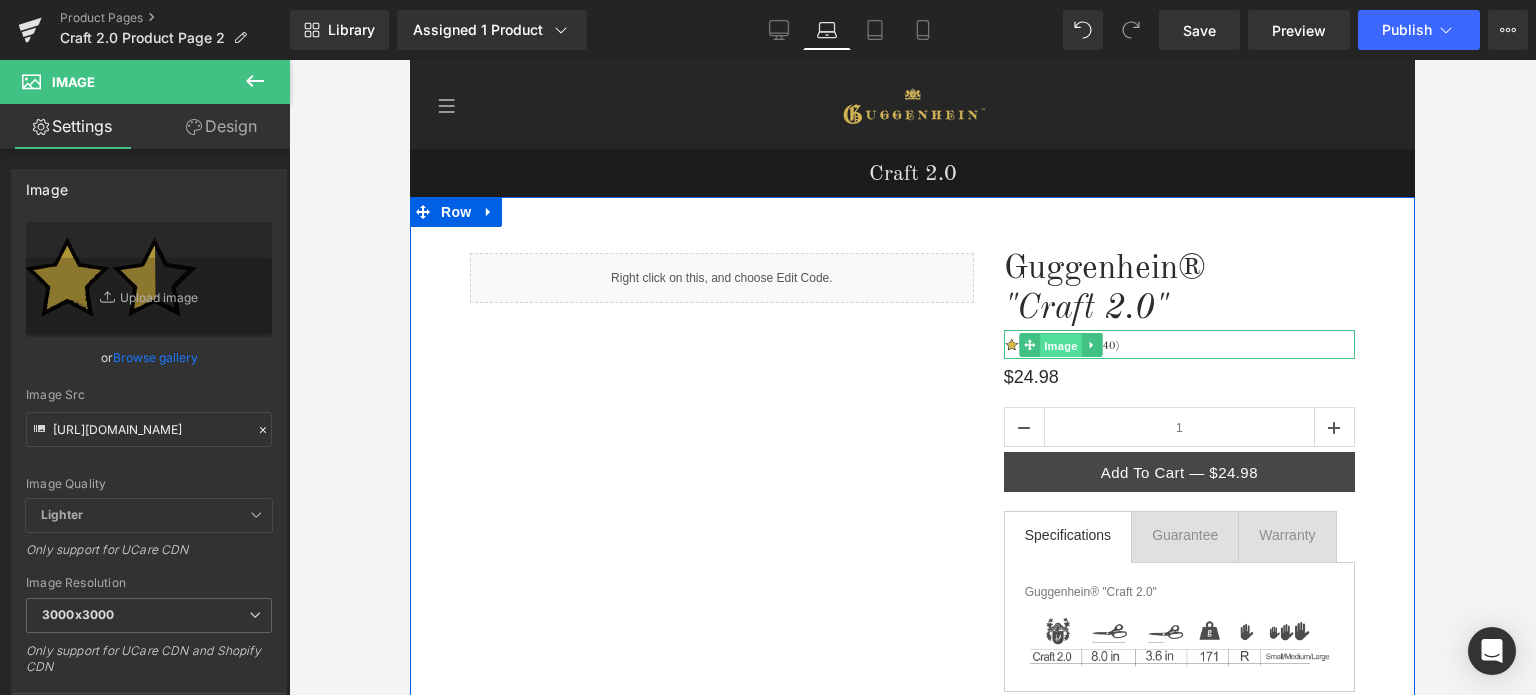 click on "Image" at bounding box center [1061, 346] 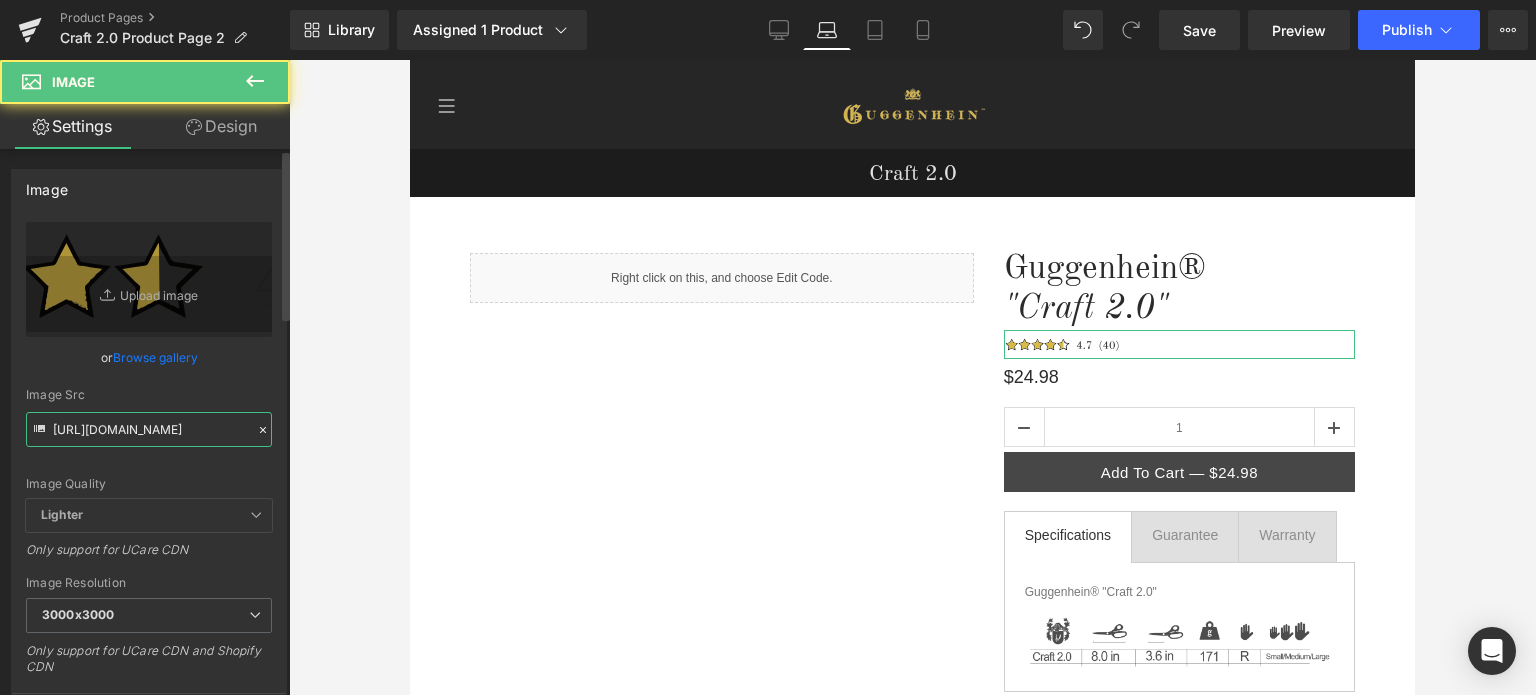 click on "[URL][DOMAIN_NAME]" at bounding box center [149, 429] 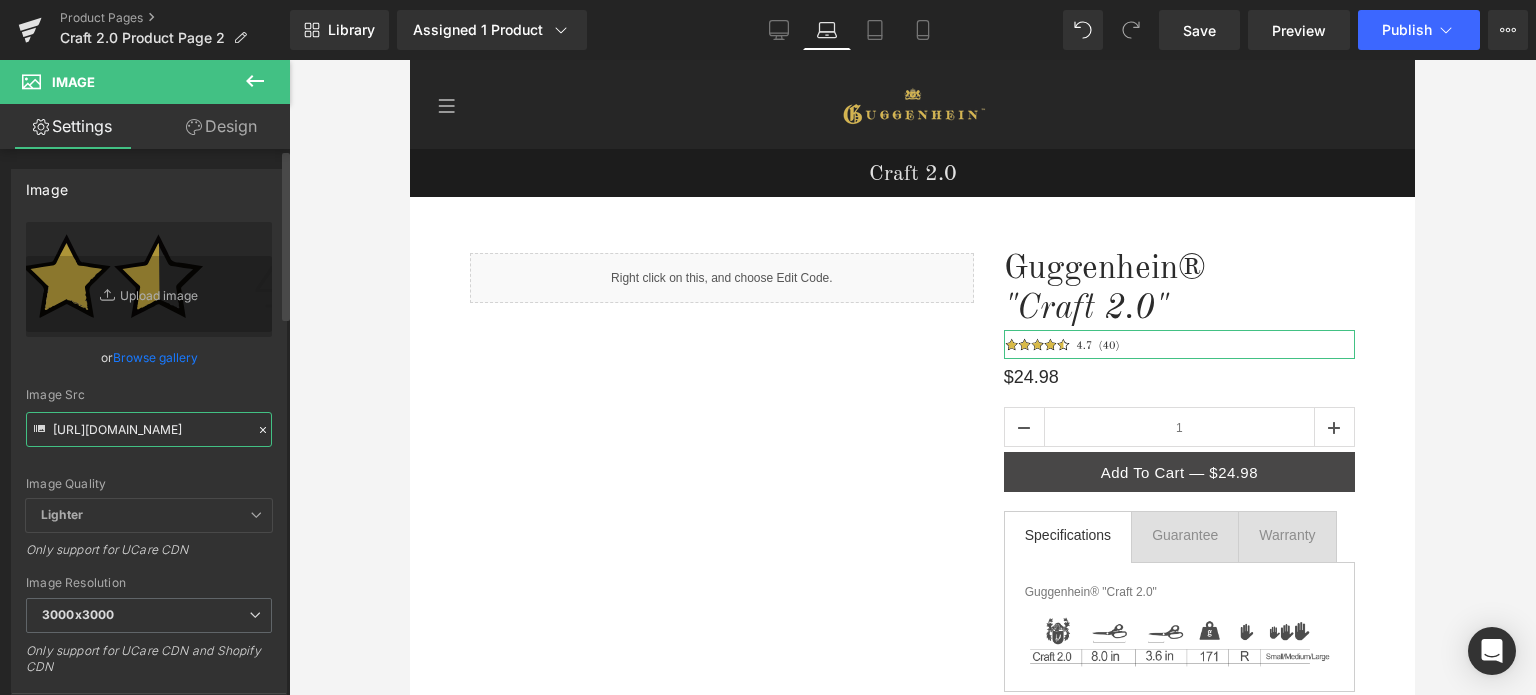 paste on "2b61e839-16e2-4179-a9bd-0075720caa5f" 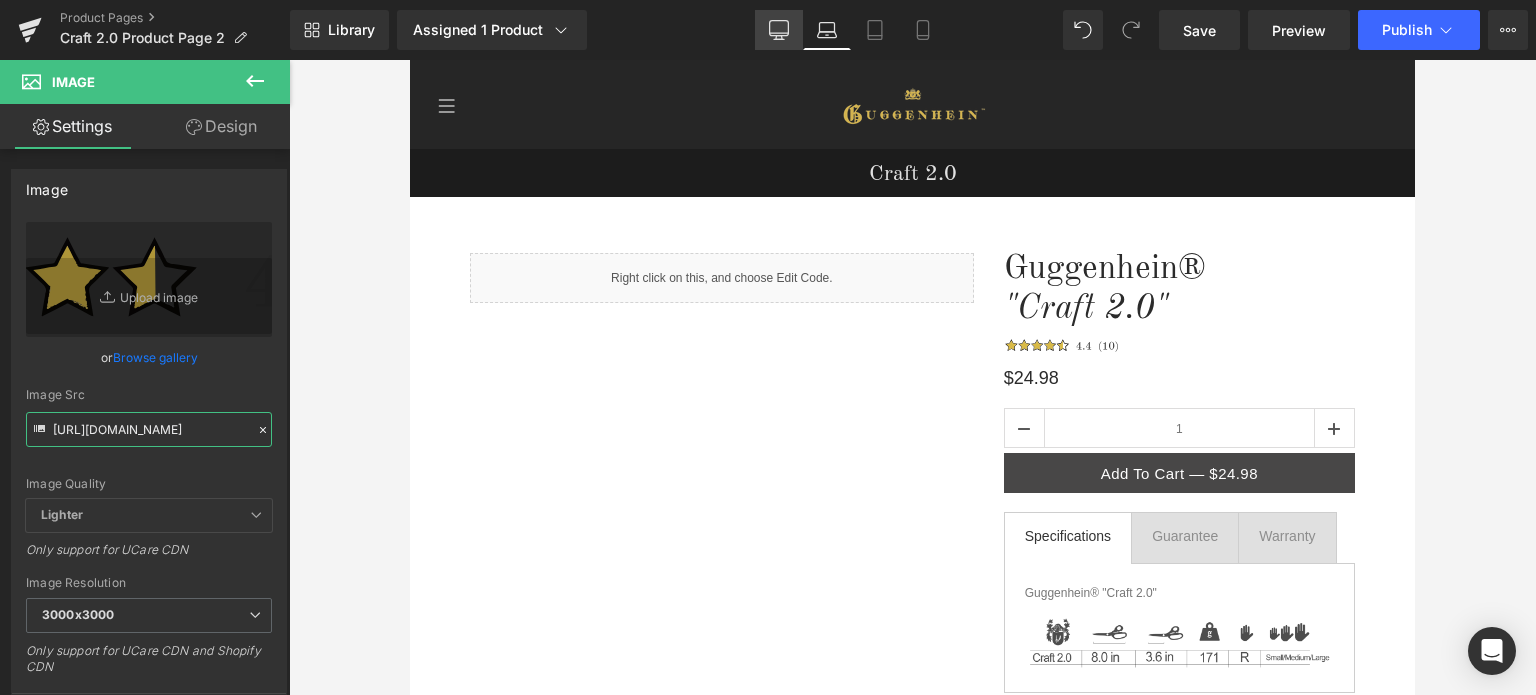 type on "[URL][DOMAIN_NAME]" 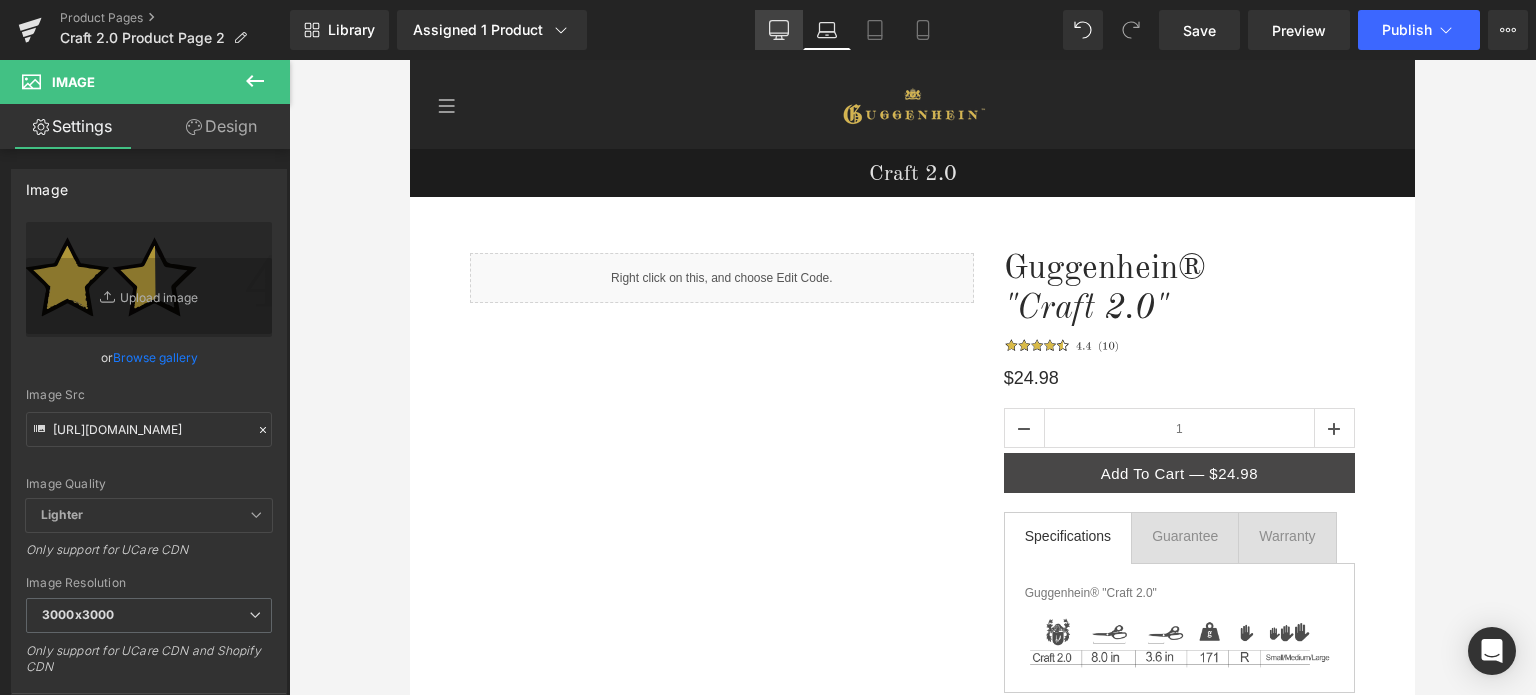 click 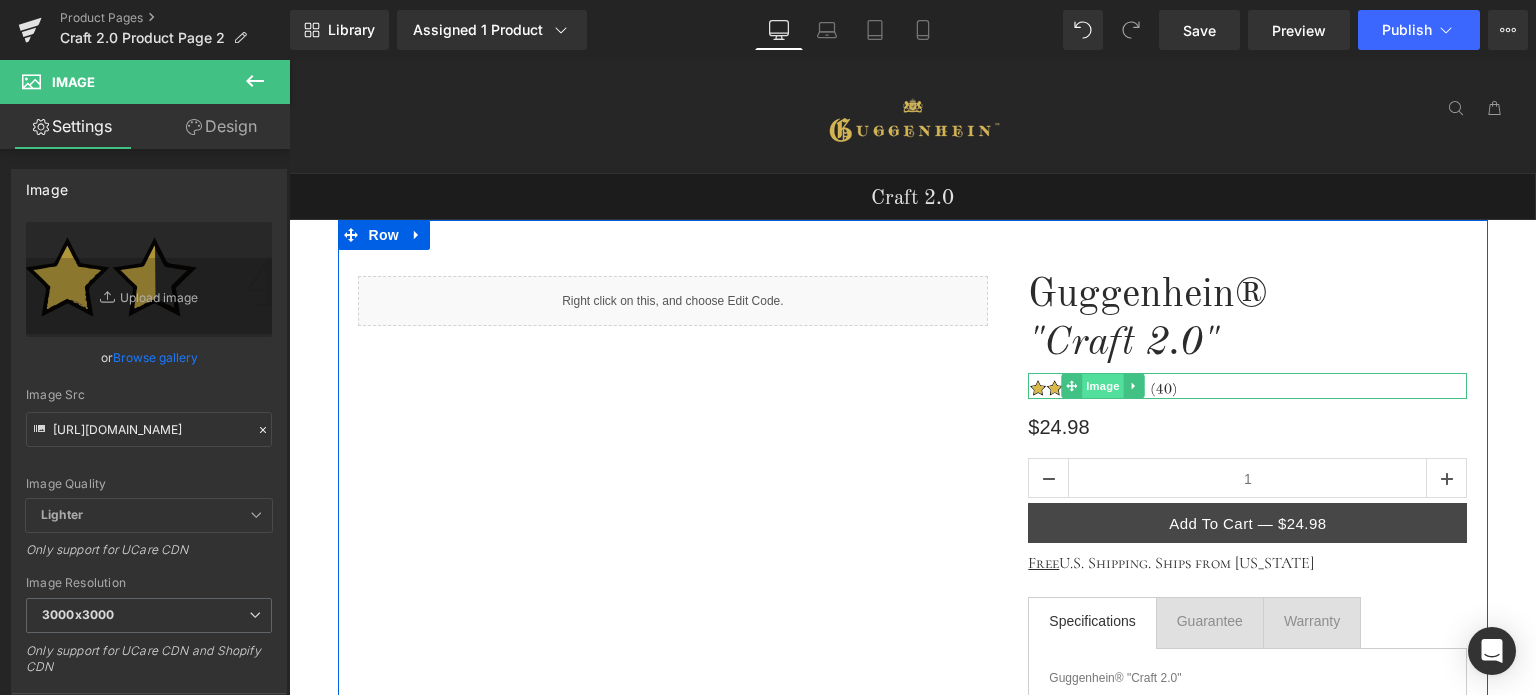 click on "Image" at bounding box center [1103, 386] 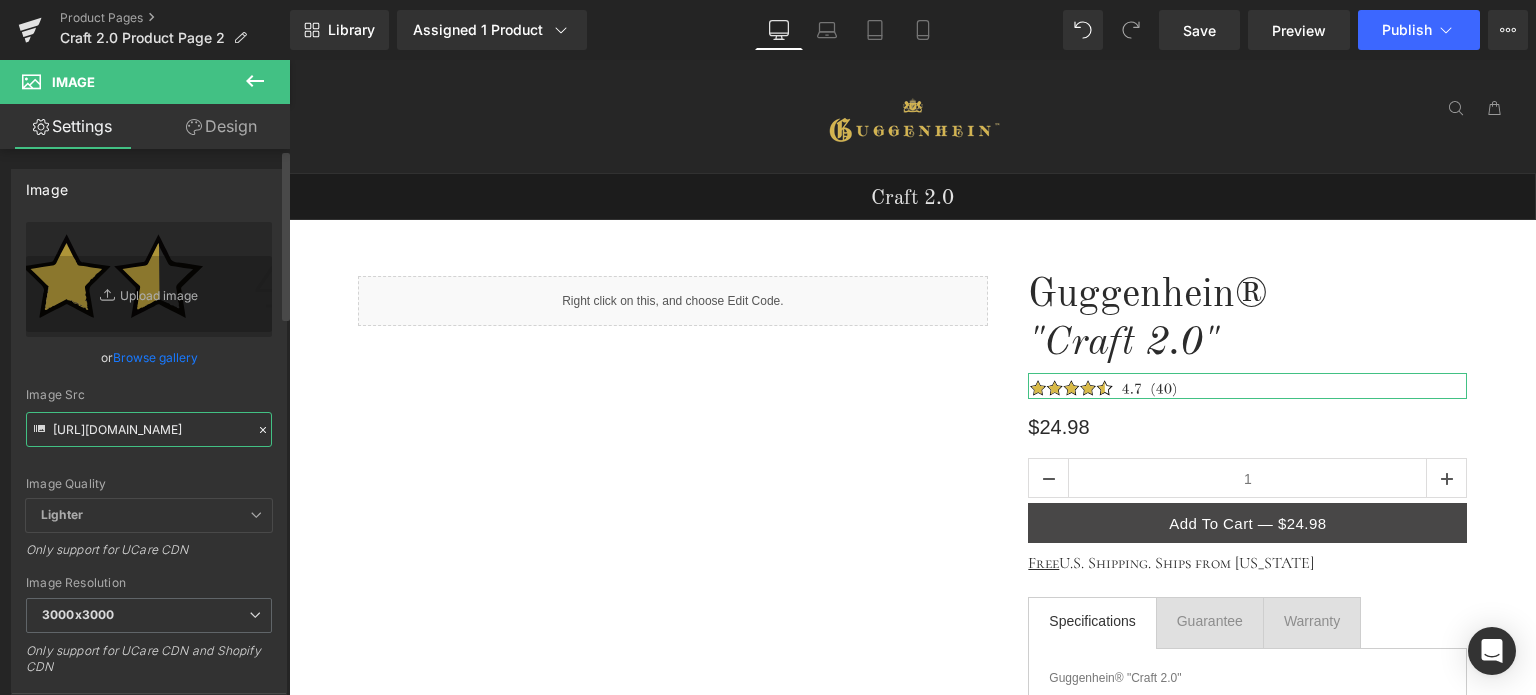 click on "[URL][DOMAIN_NAME]" at bounding box center [149, 429] 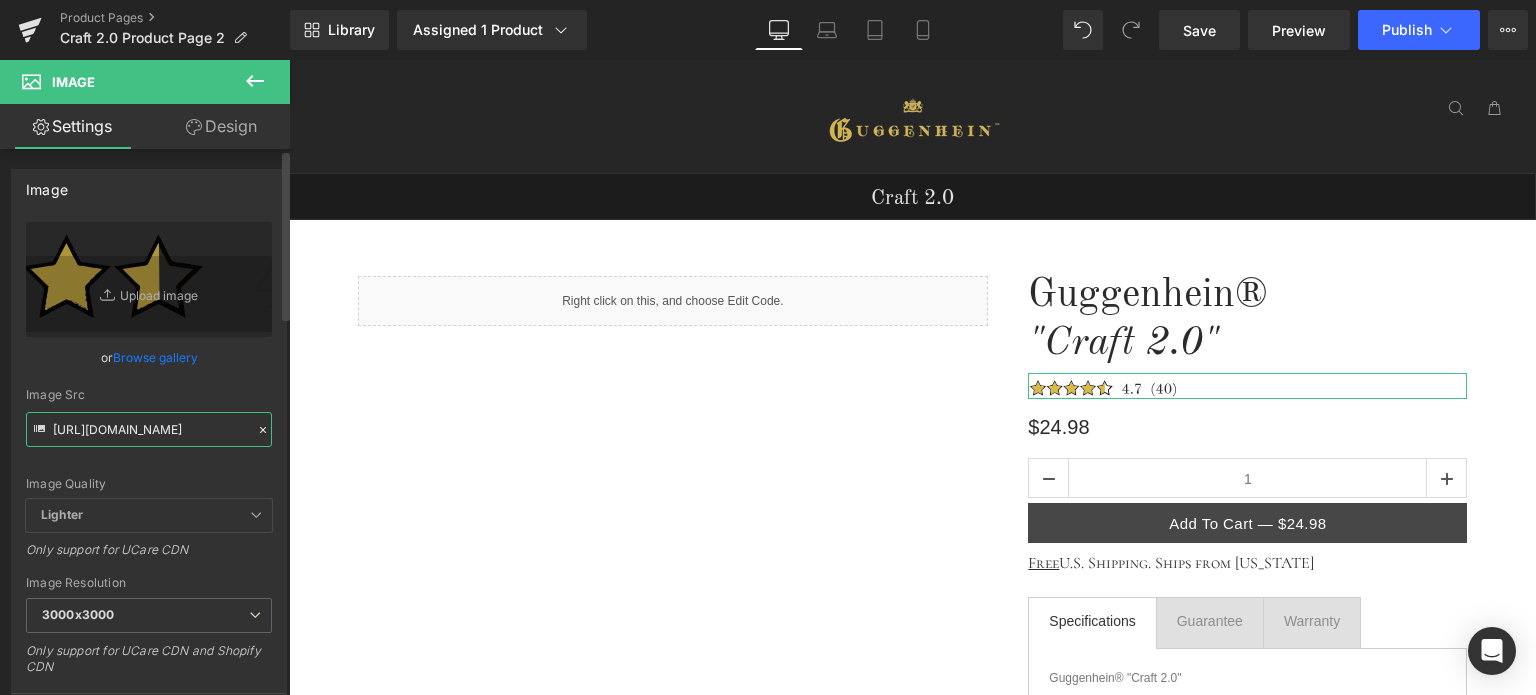paste on "2b61e839-16e2-4179-a9bd-0075720caa5f" 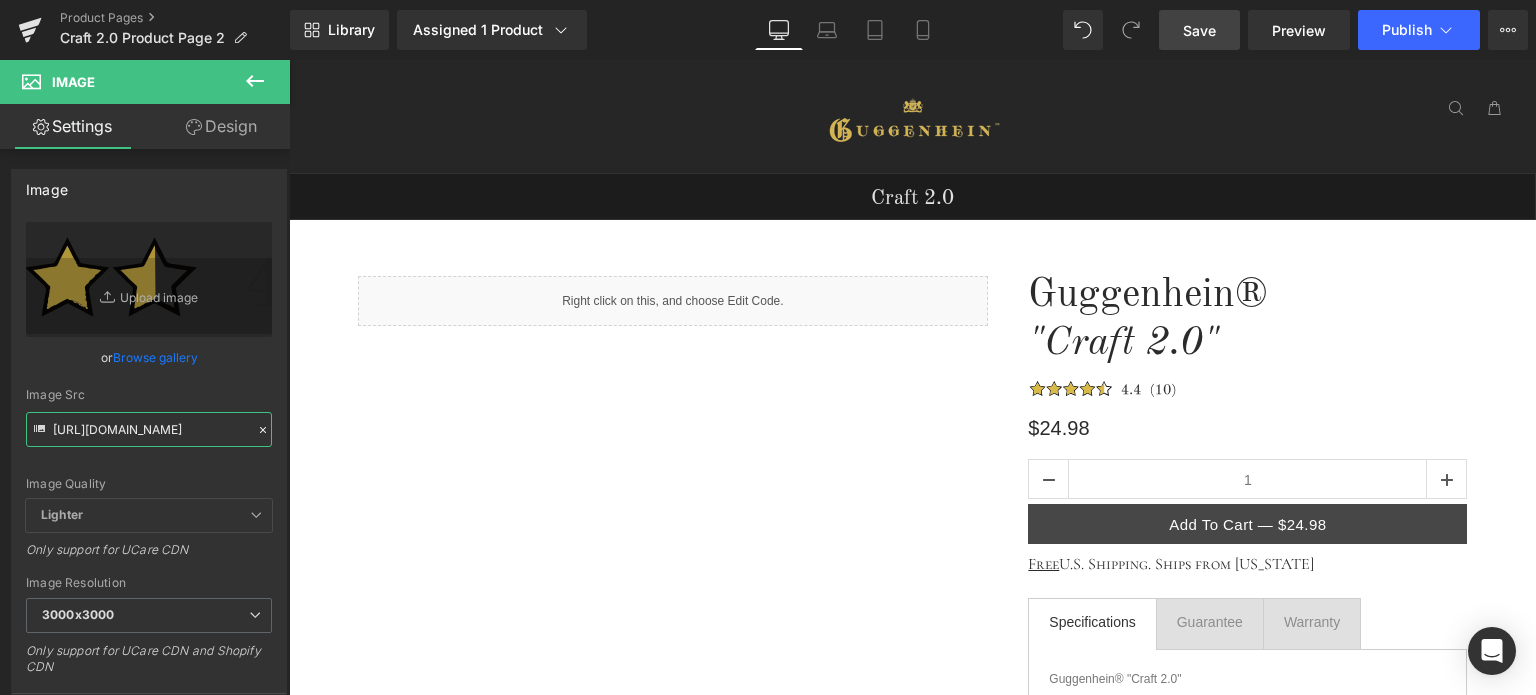 type on "[URL][DOMAIN_NAME]" 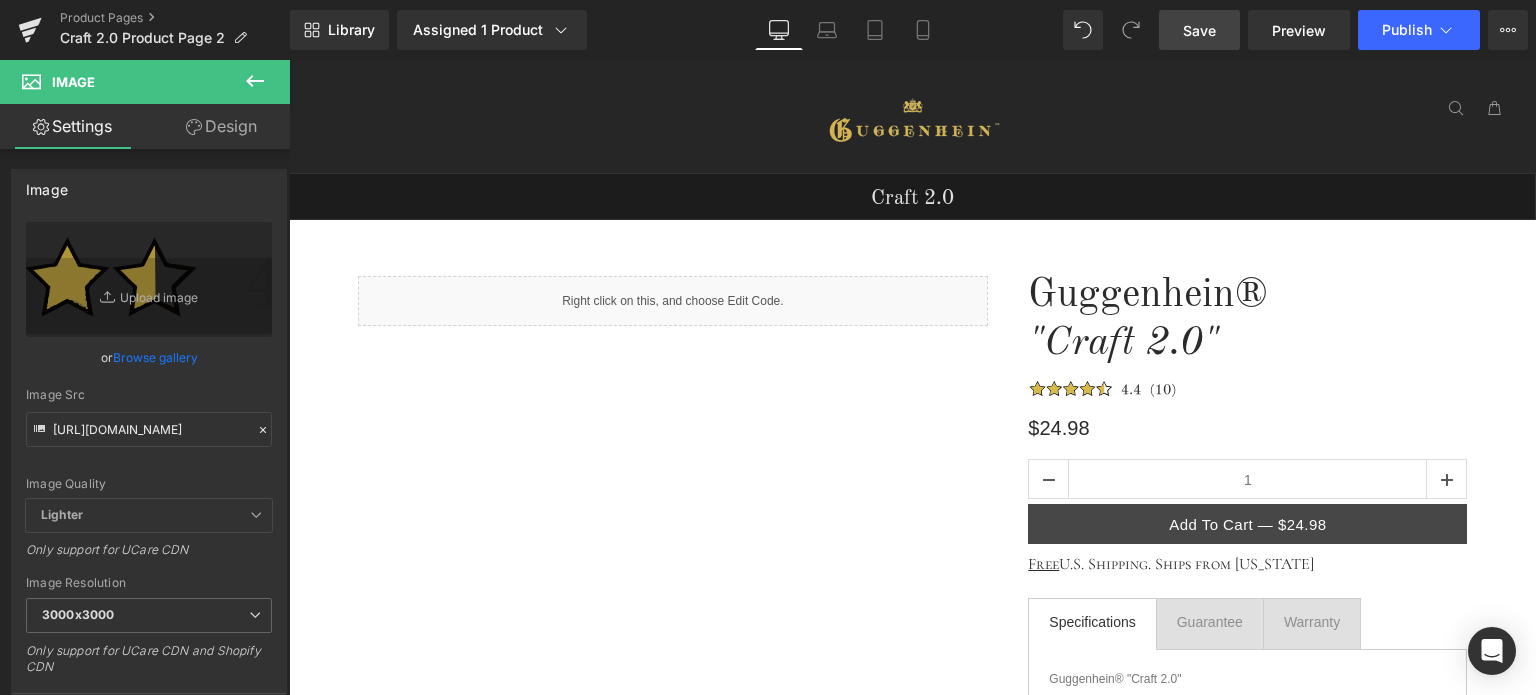 scroll, scrollTop: 0, scrollLeft: 0, axis: both 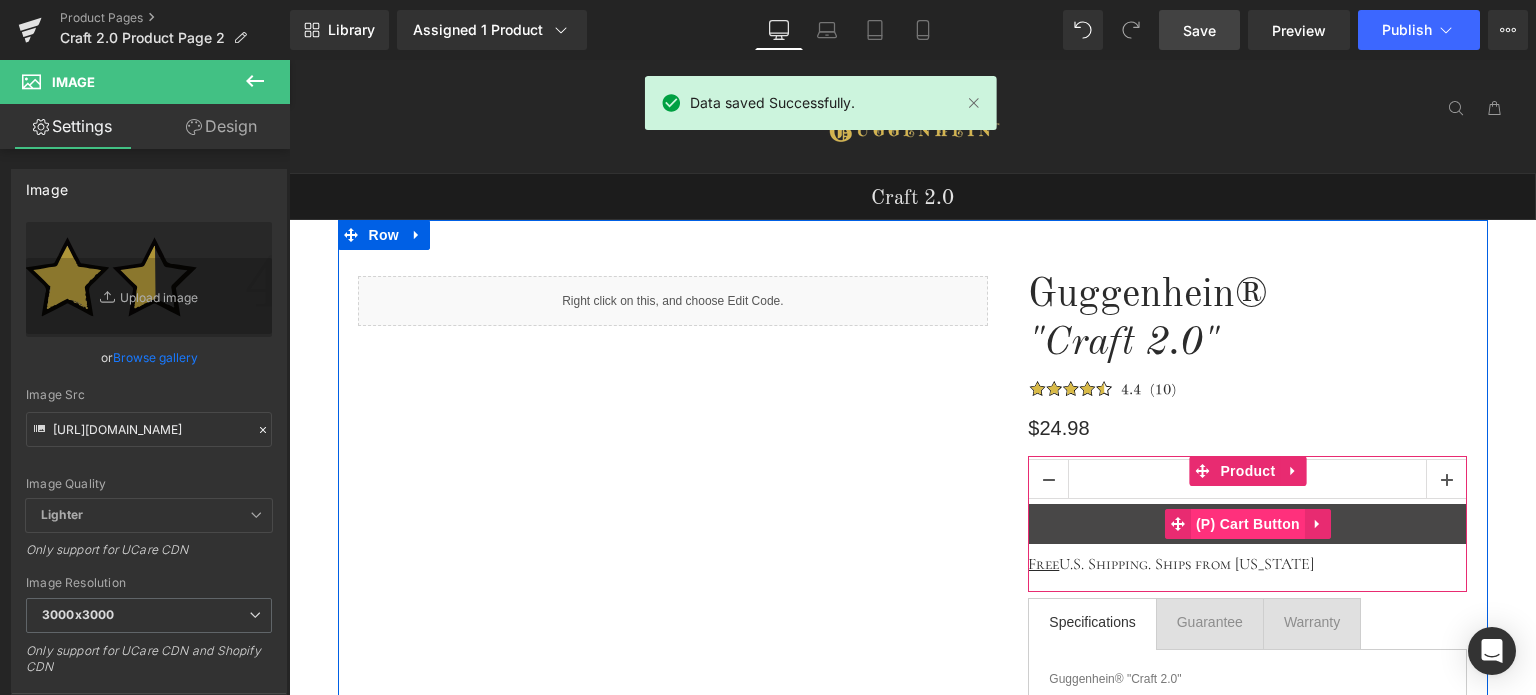 click on "(P) Cart Button" at bounding box center [1248, 524] 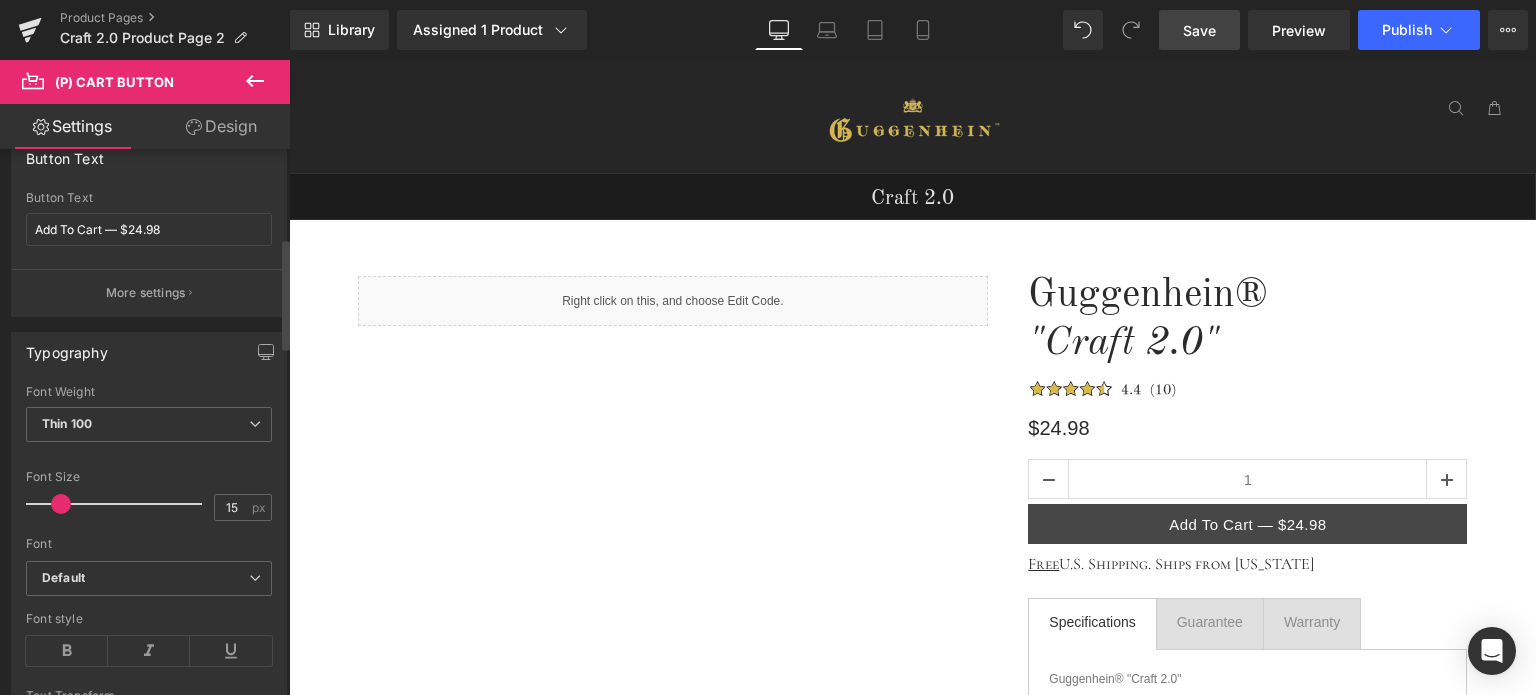 scroll, scrollTop: 500, scrollLeft: 0, axis: vertical 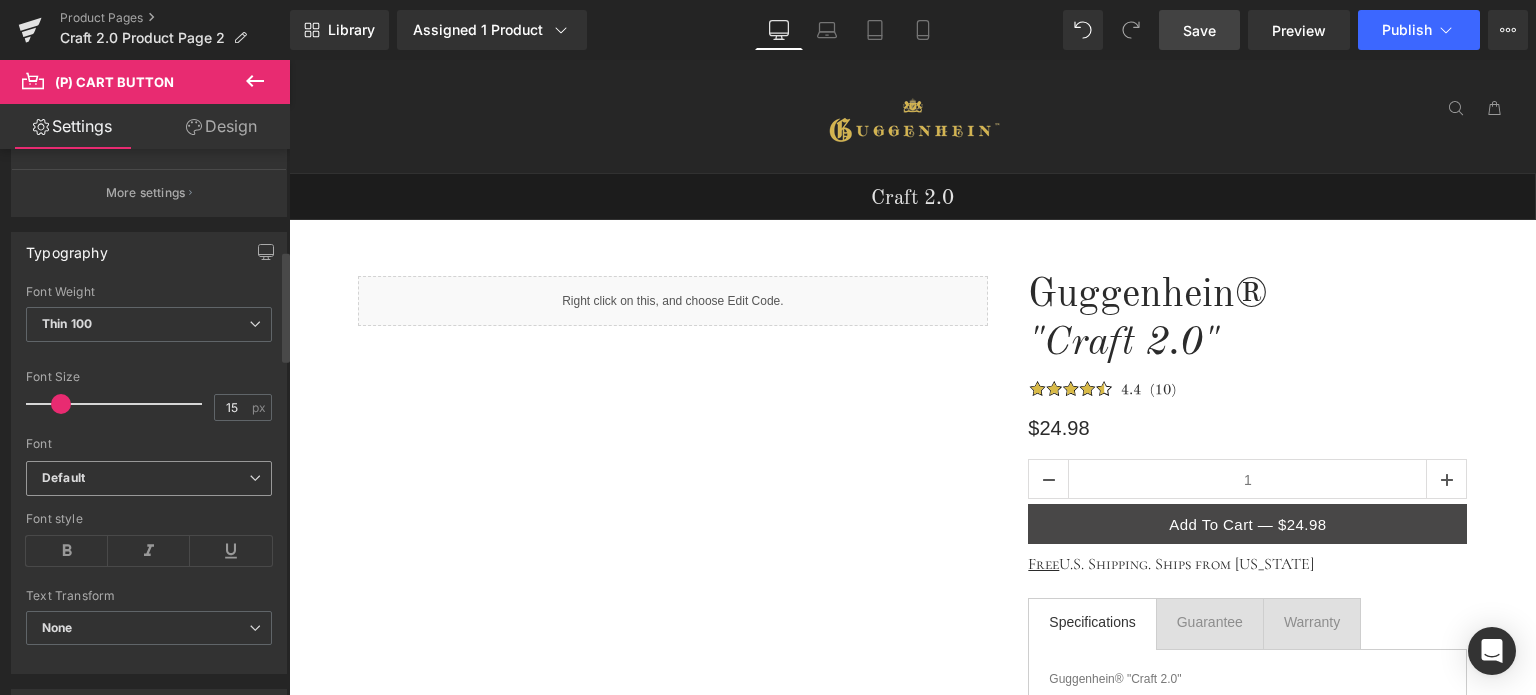 click on "Default" at bounding box center [149, 478] 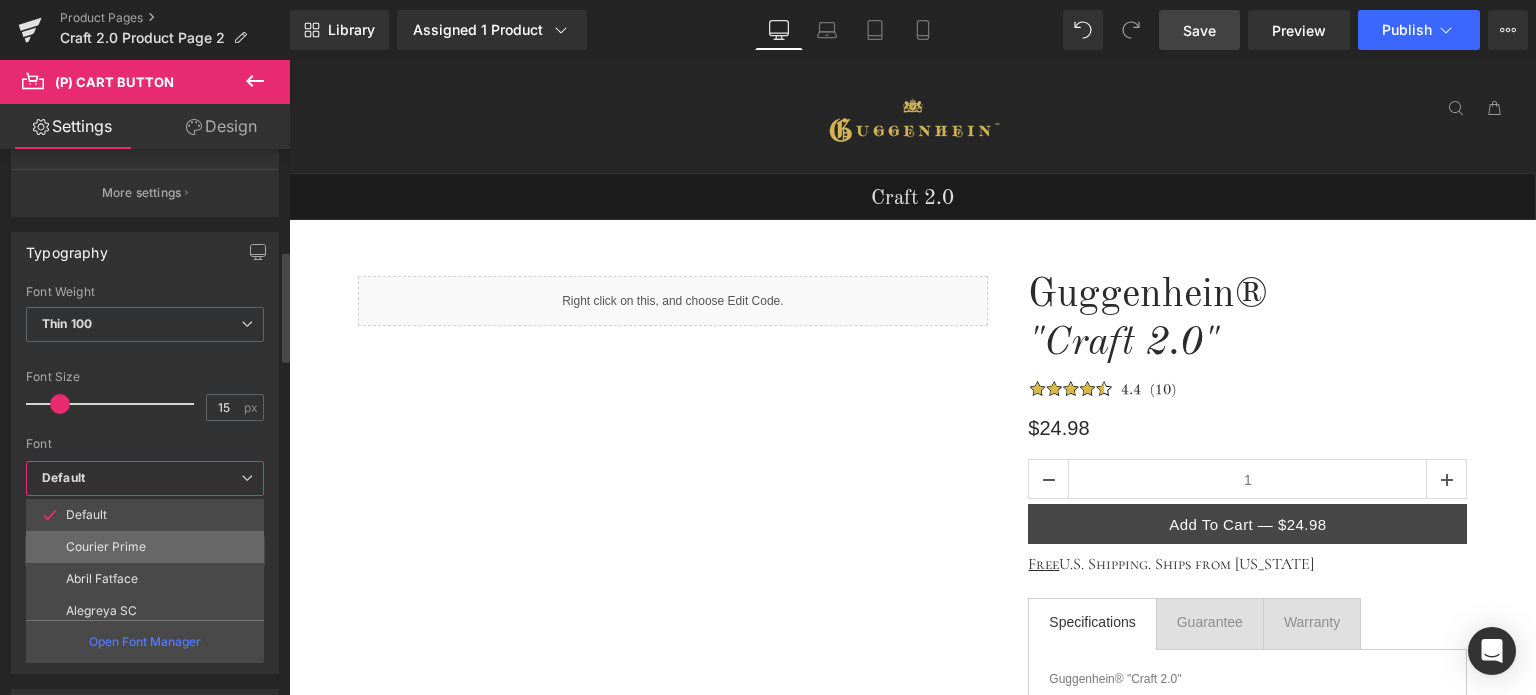 click on "Courier Prime" at bounding box center [106, 547] 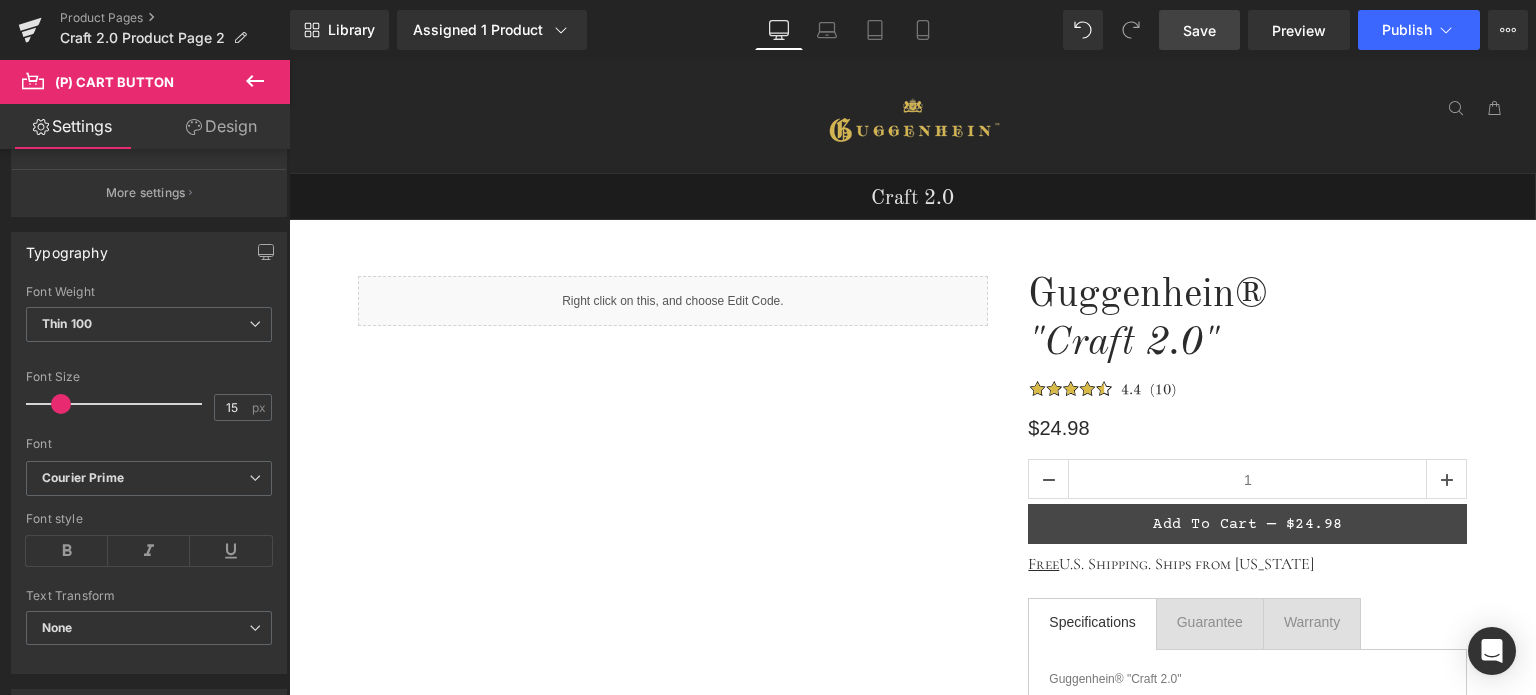 click on "Save" at bounding box center (1199, 30) 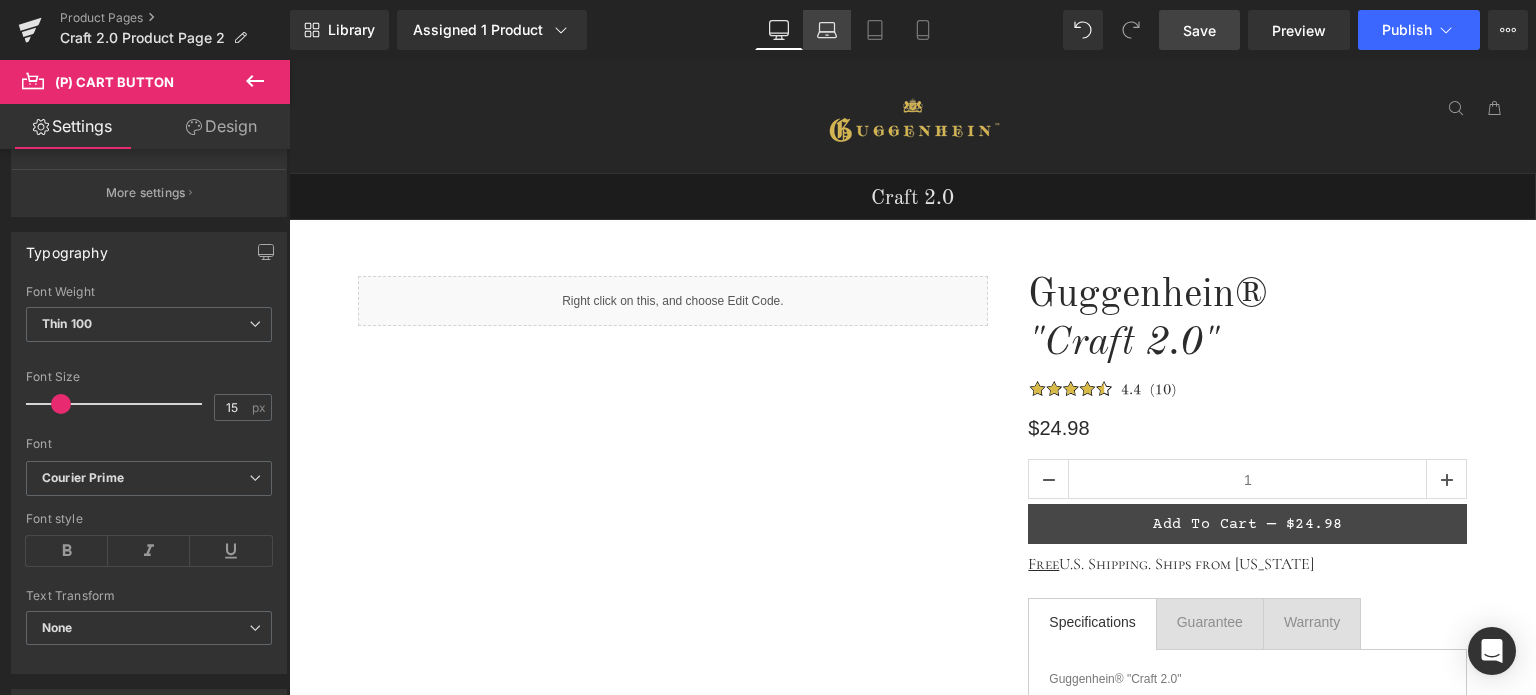 click 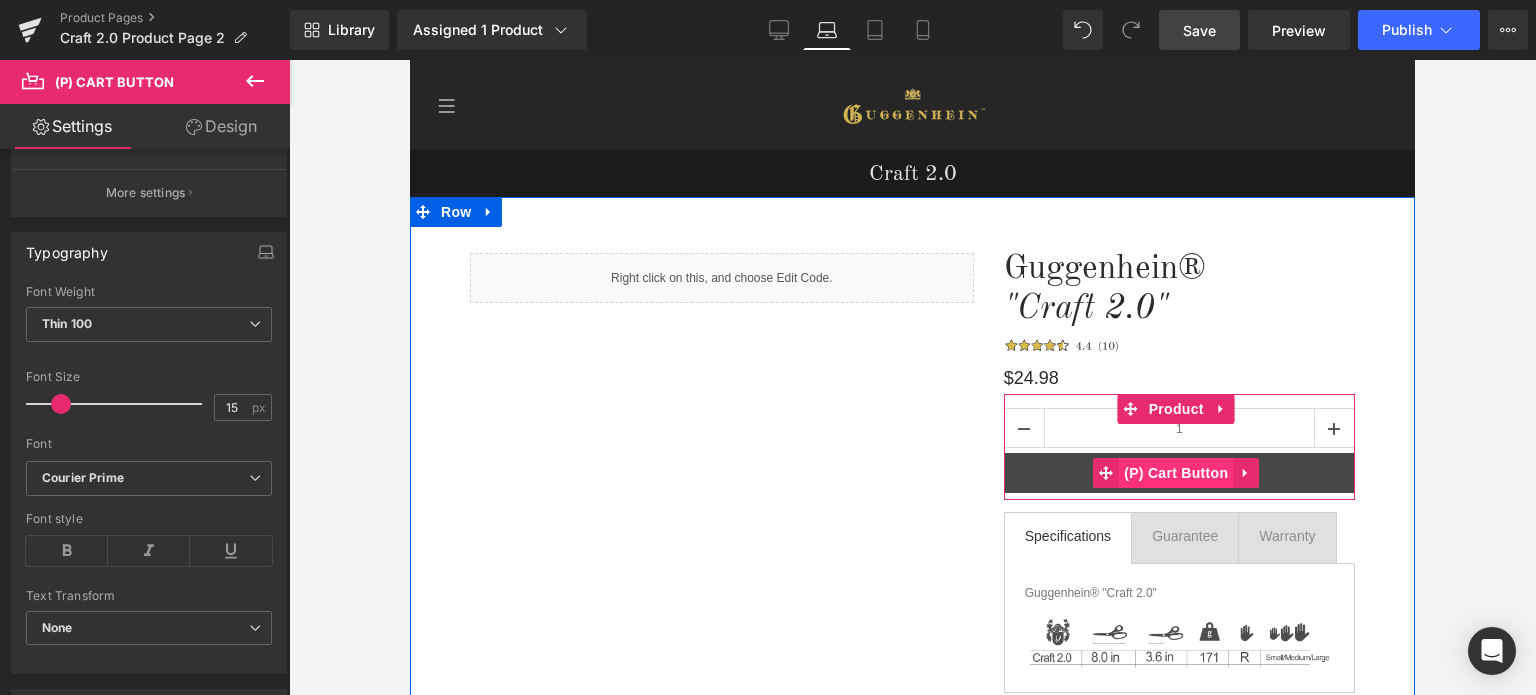 click on "(P) Cart Button" at bounding box center [1176, 473] 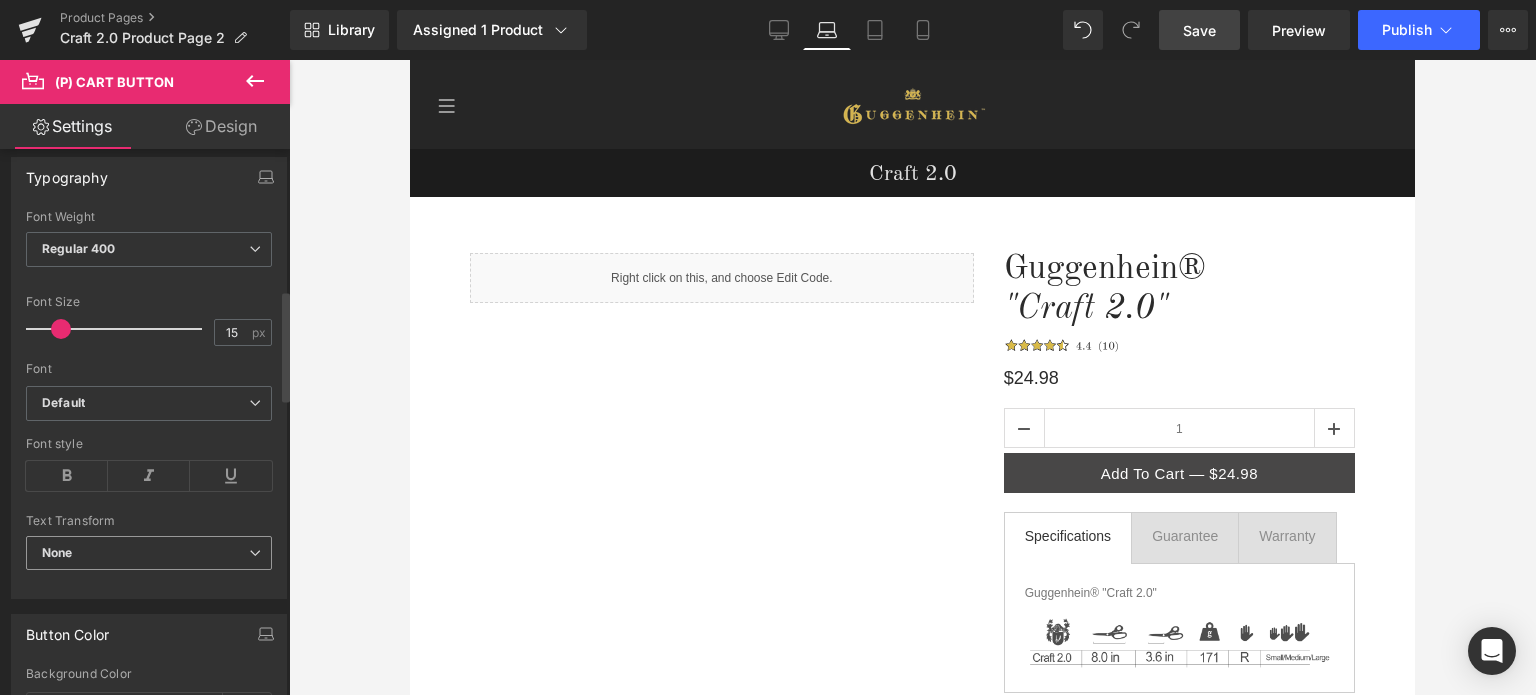 scroll, scrollTop: 700, scrollLeft: 0, axis: vertical 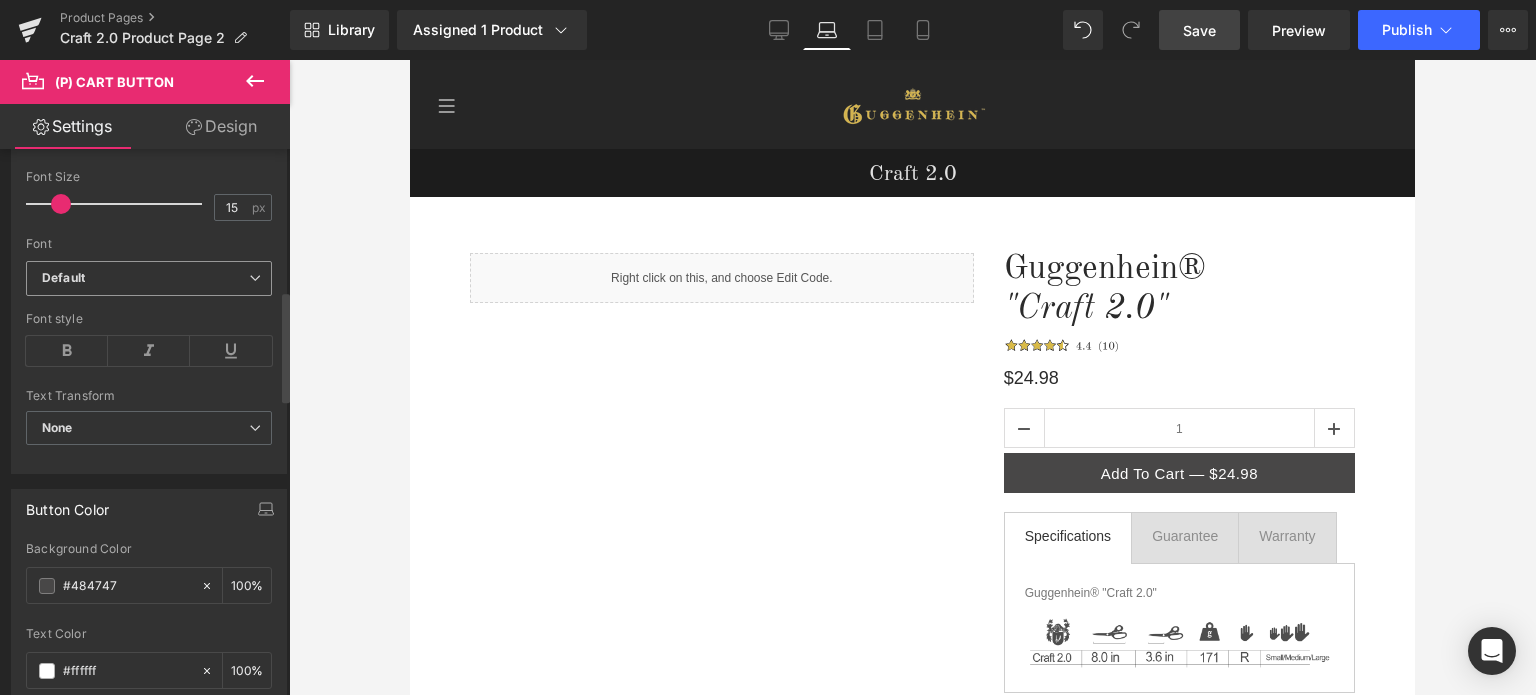 click on "Default" at bounding box center (145, 278) 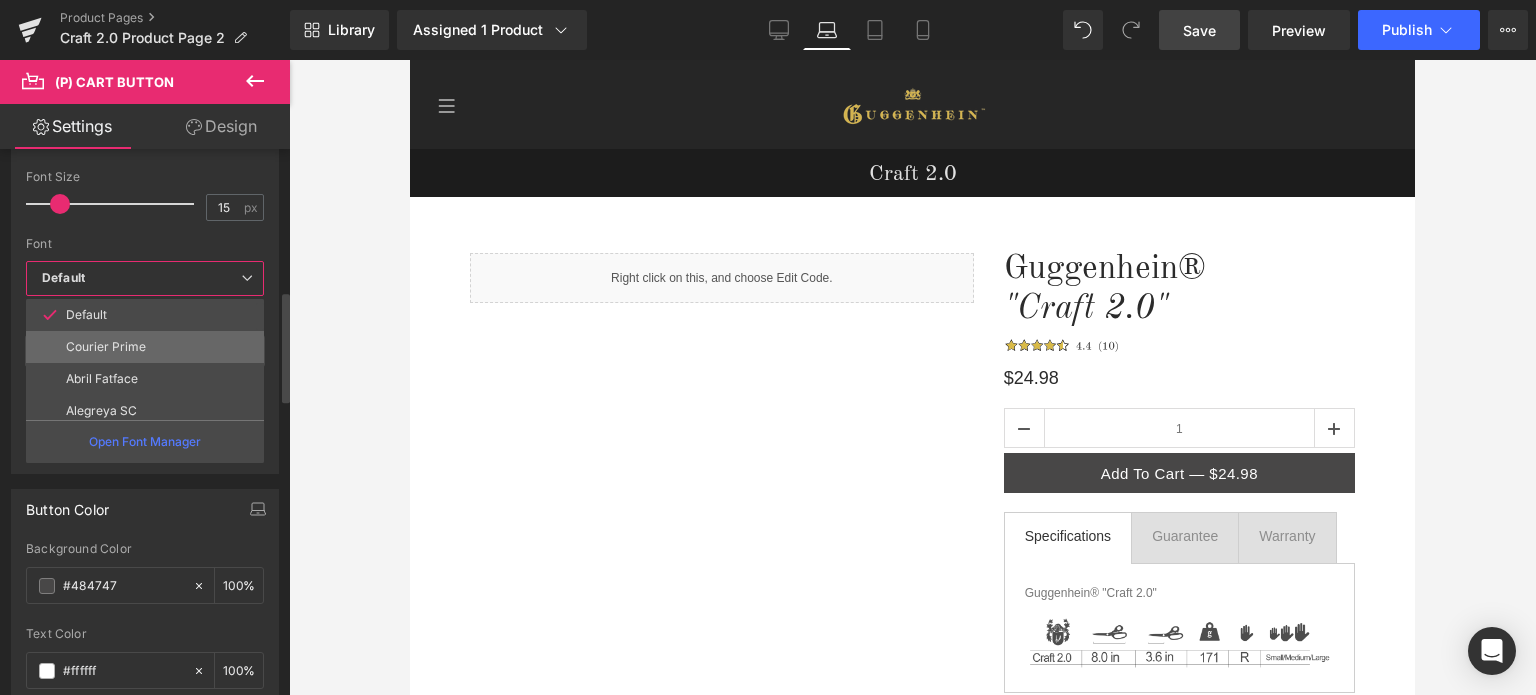 click on "Courier Prime" at bounding box center [106, 347] 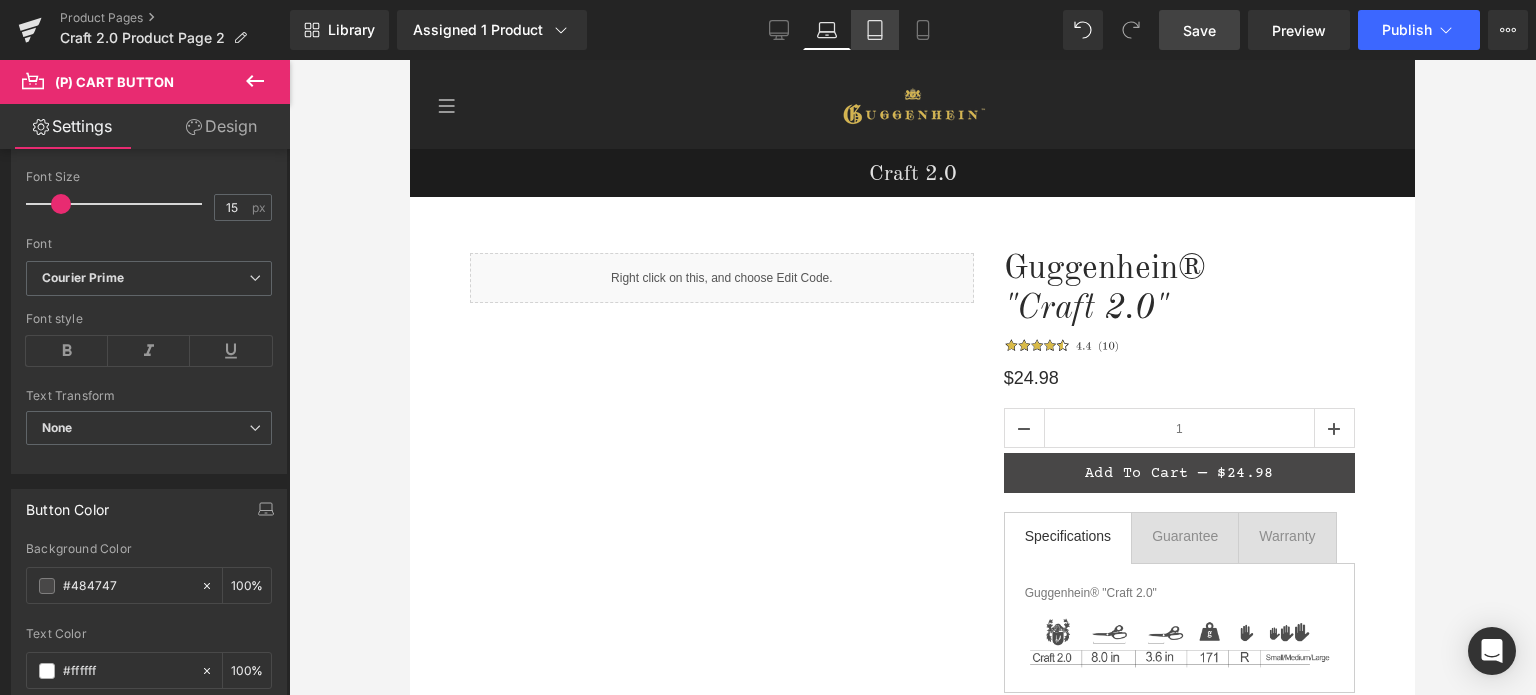 click 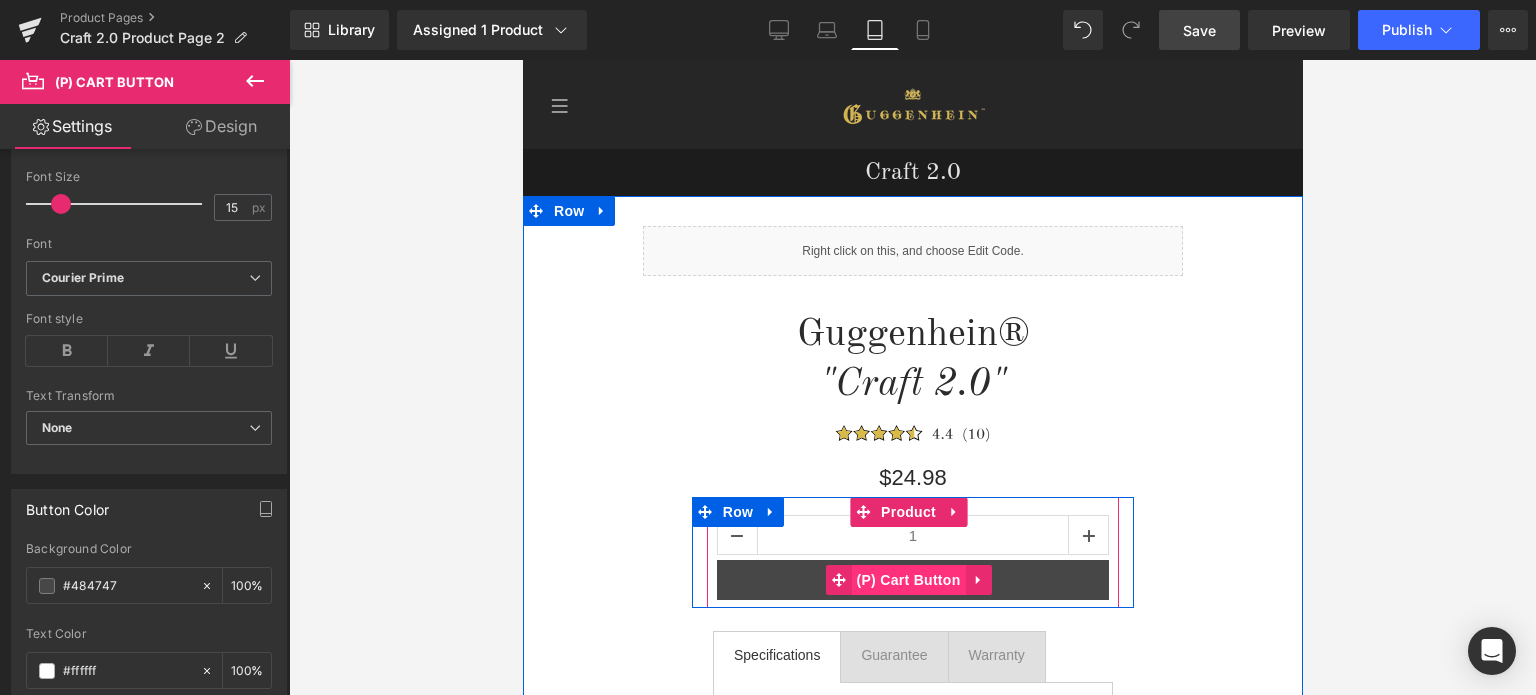 click on "(P) Cart Button" at bounding box center (907, 580) 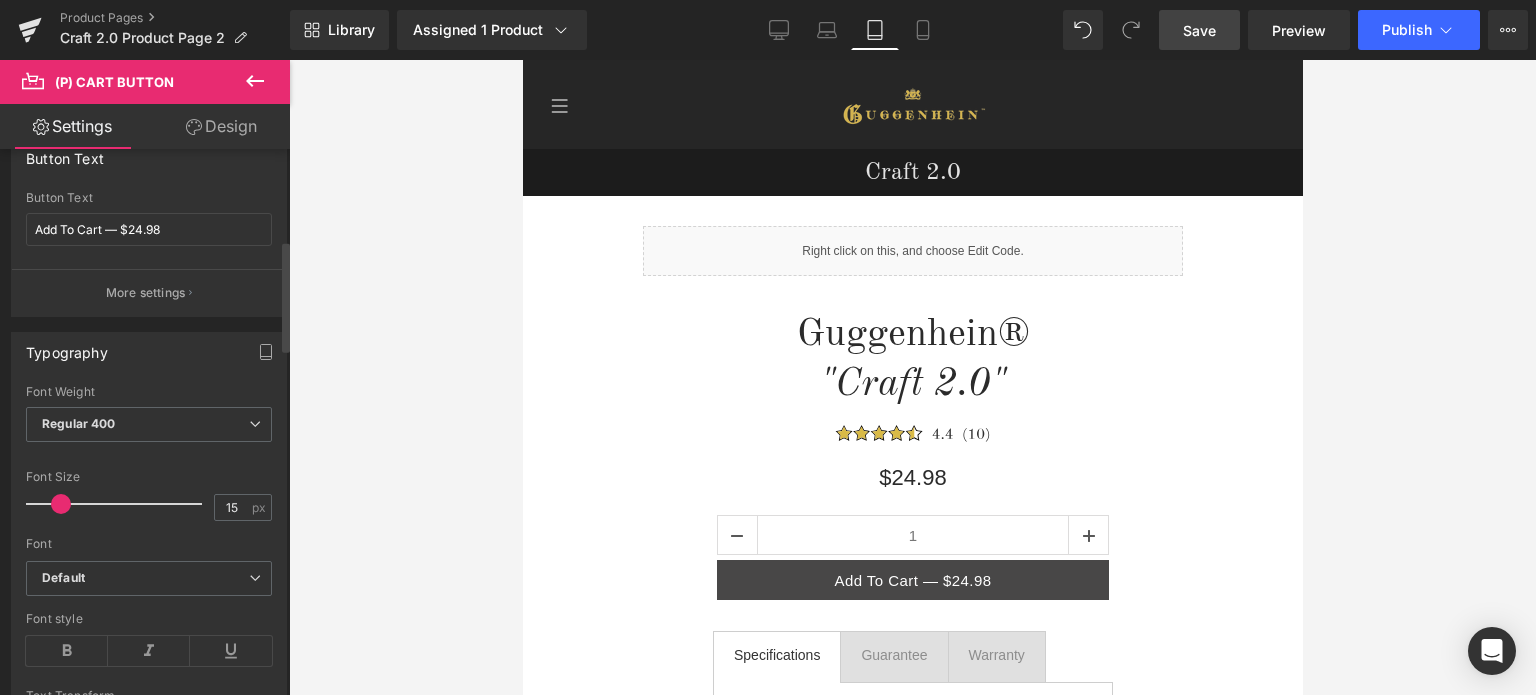 scroll, scrollTop: 700, scrollLeft: 0, axis: vertical 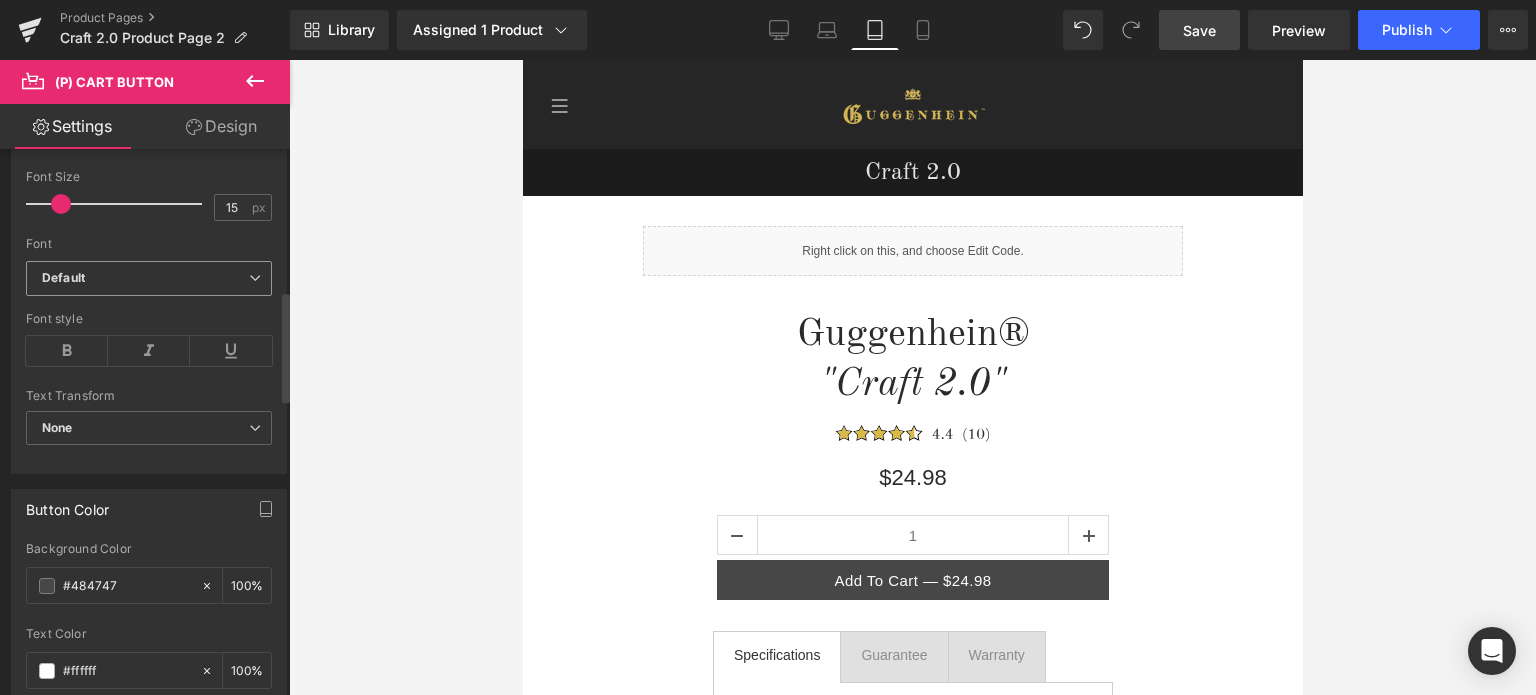 click on "Default" at bounding box center [145, 278] 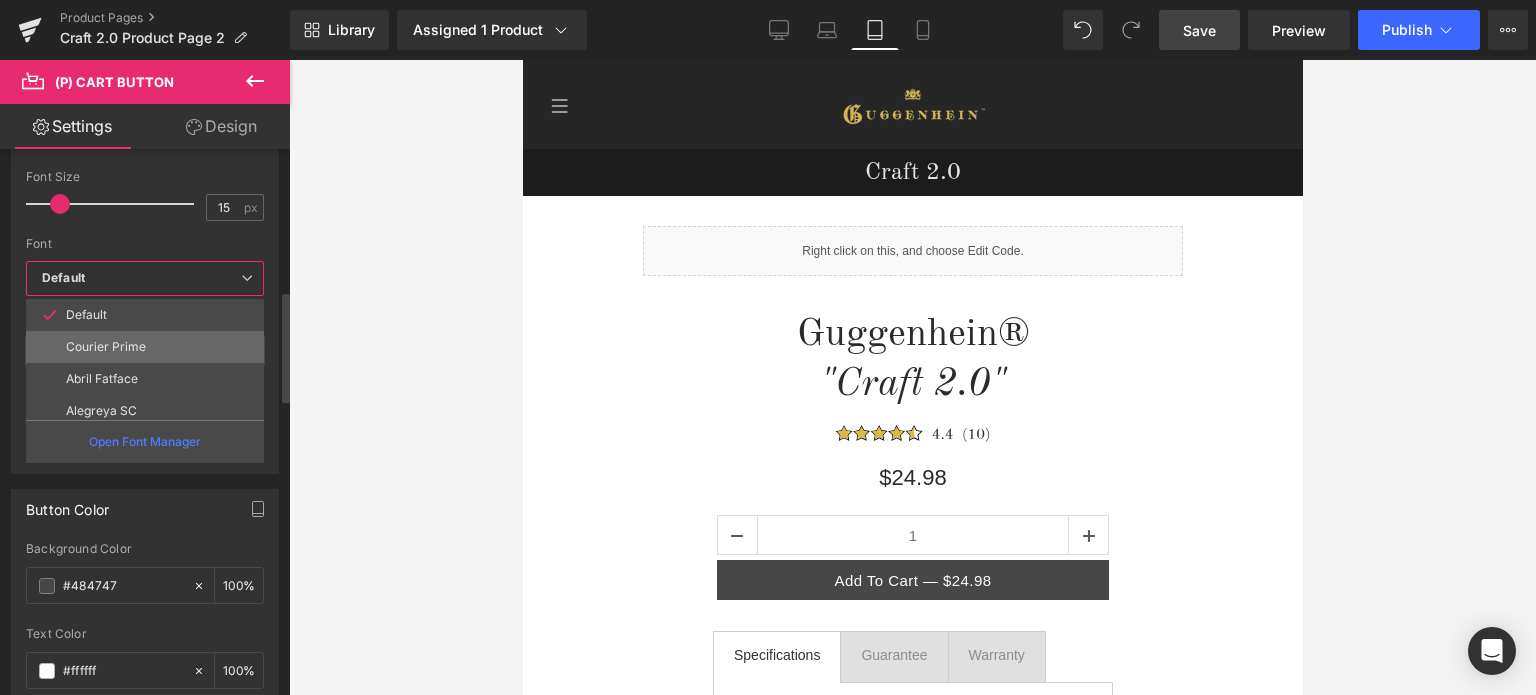 click on "Courier Prime" at bounding box center [106, 347] 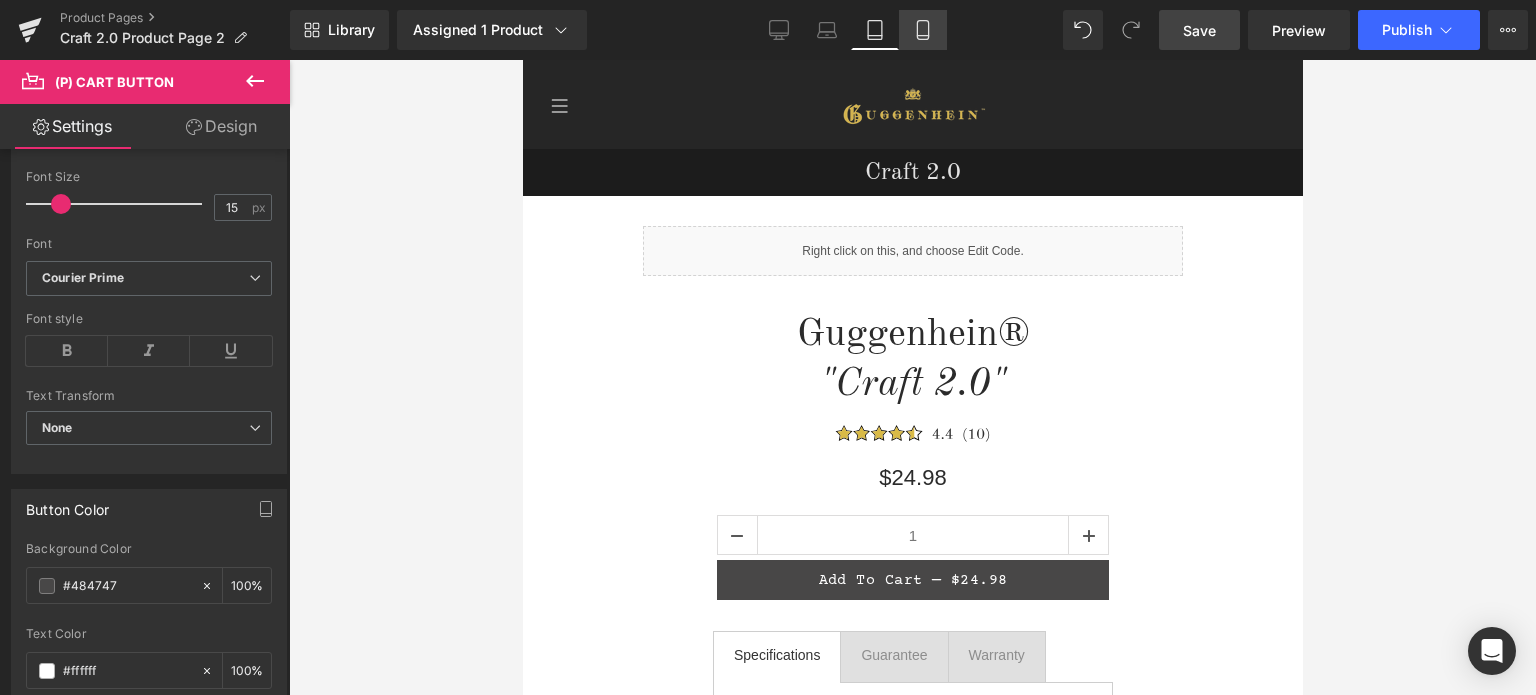 click 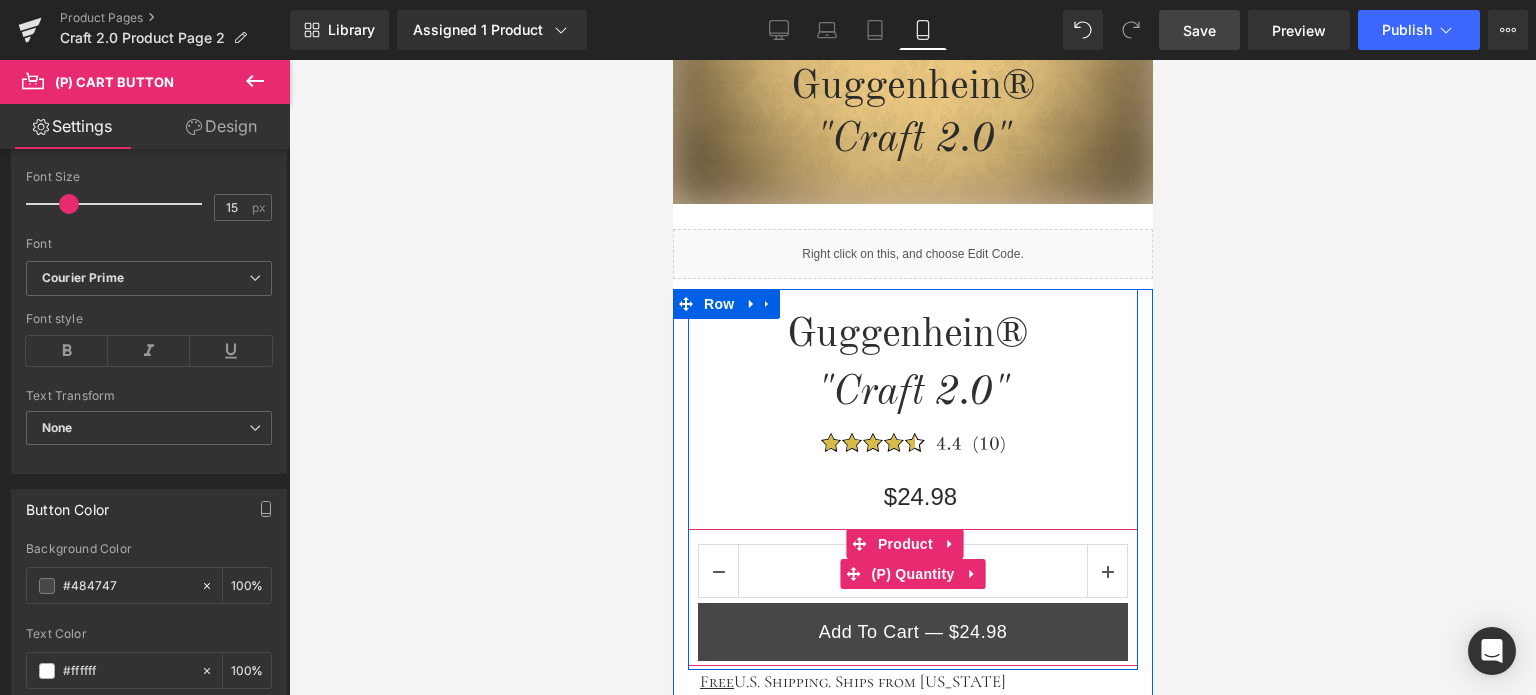 scroll, scrollTop: 600, scrollLeft: 0, axis: vertical 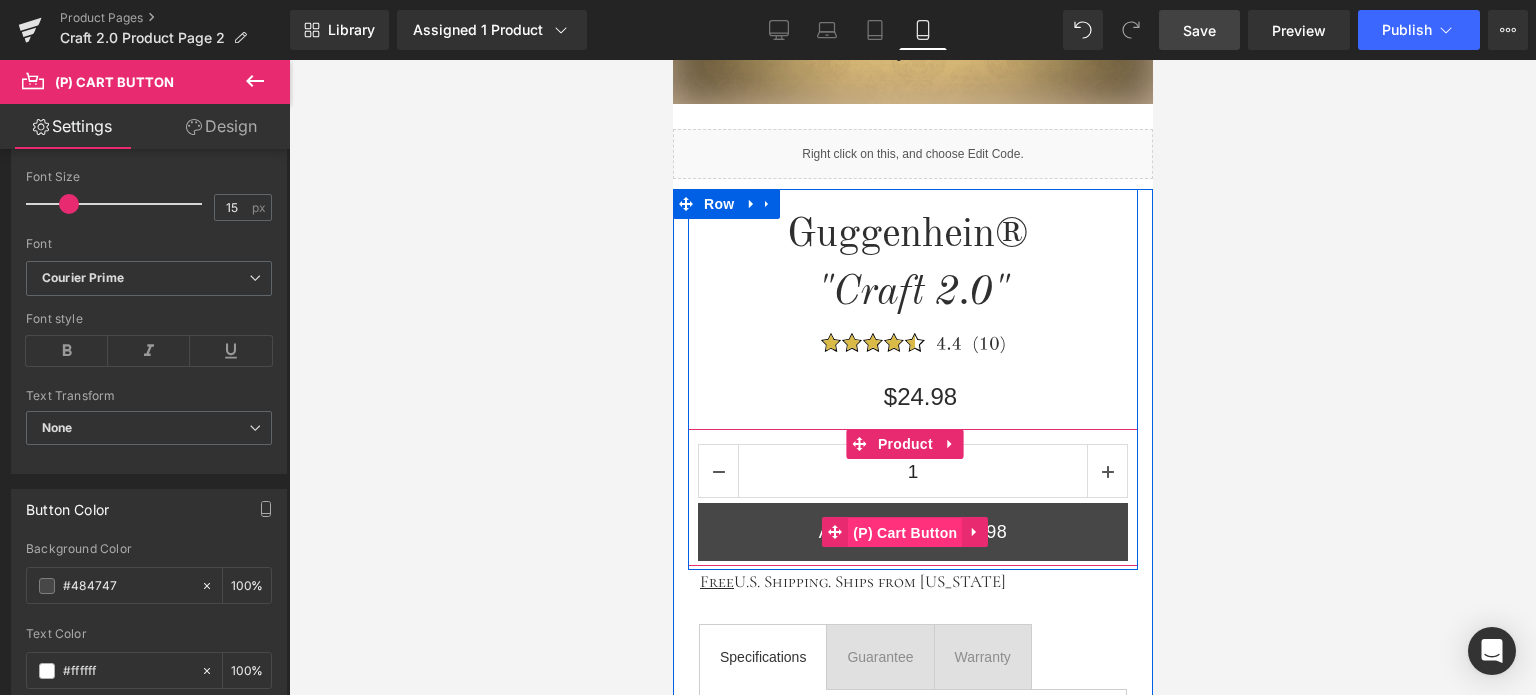 click on "(P) Cart Button" at bounding box center (904, 533) 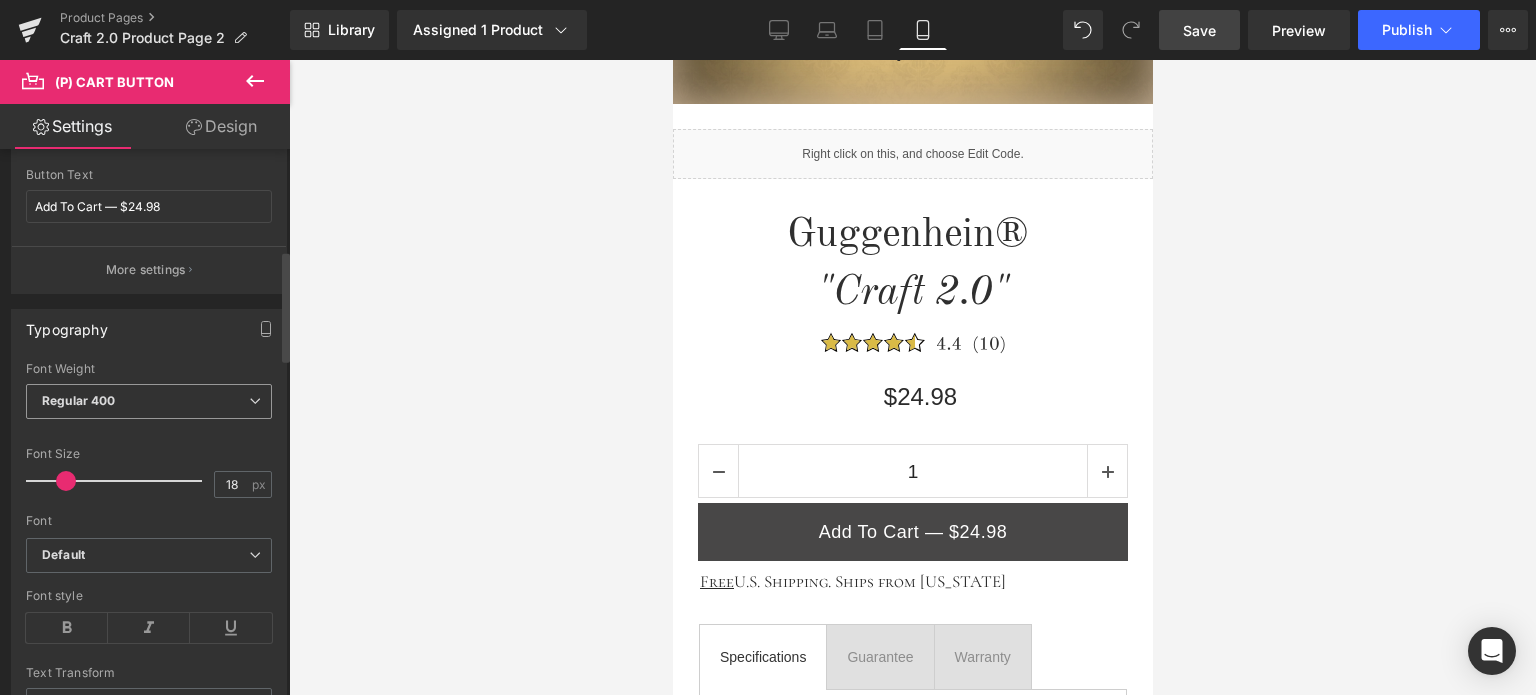 scroll, scrollTop: 500, scrollLeft: 0, axis: vertical 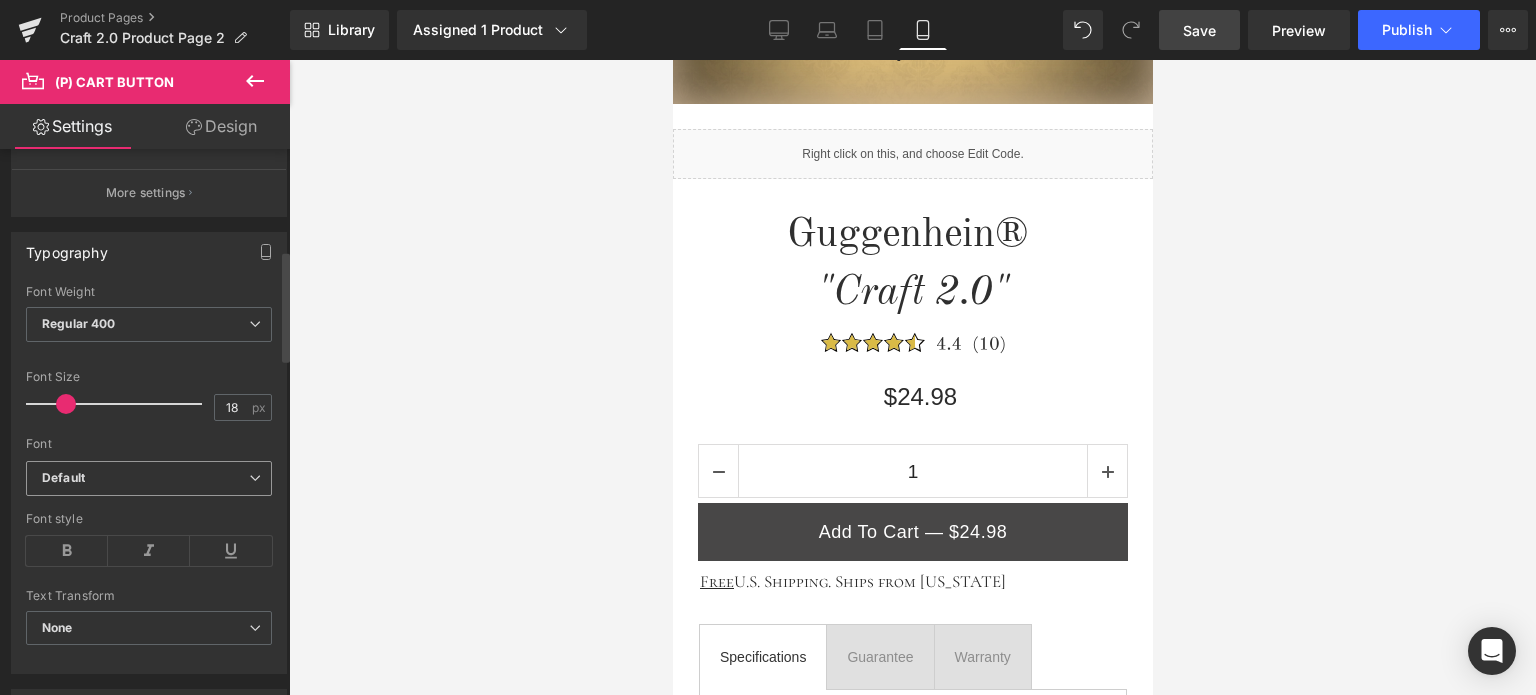 click on "Default" at bounding box center (145, 478) 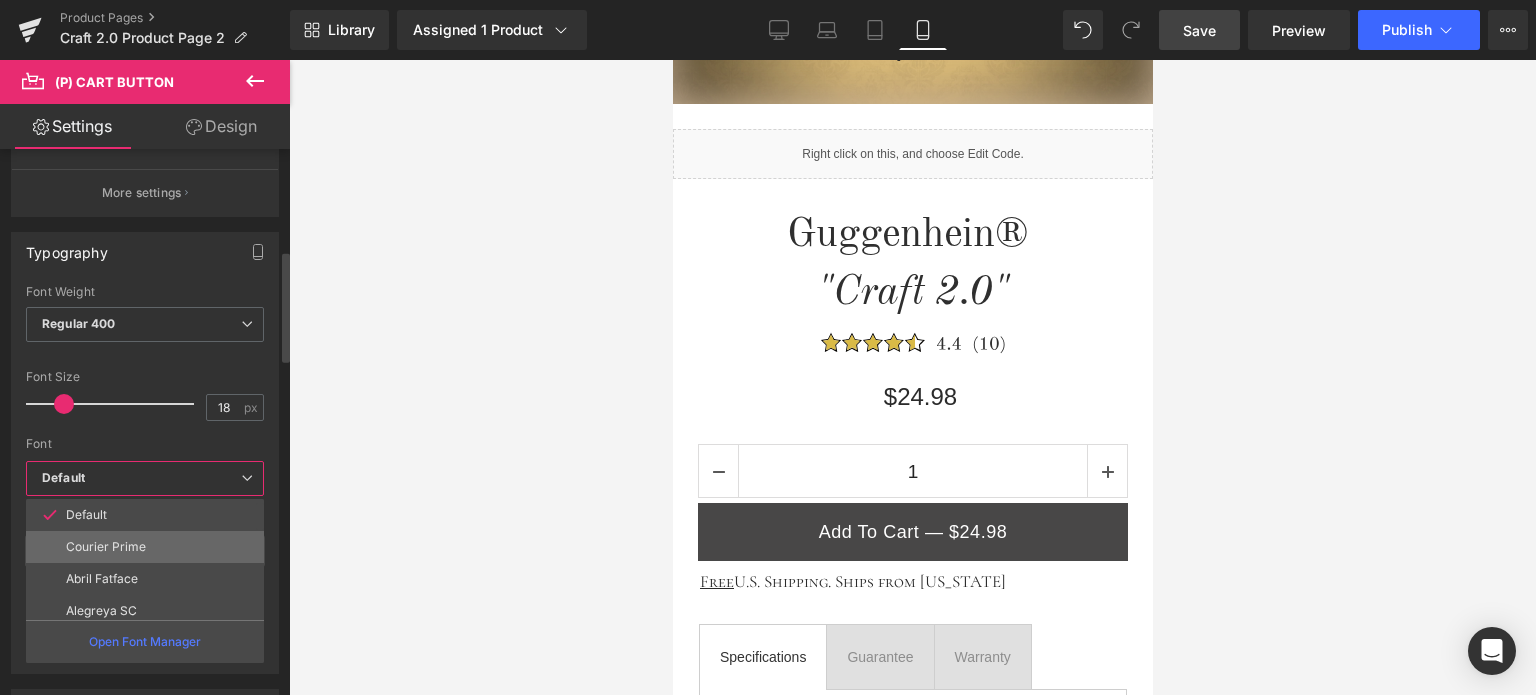 click on "Courier Prime" at bounding box center (106, 547) 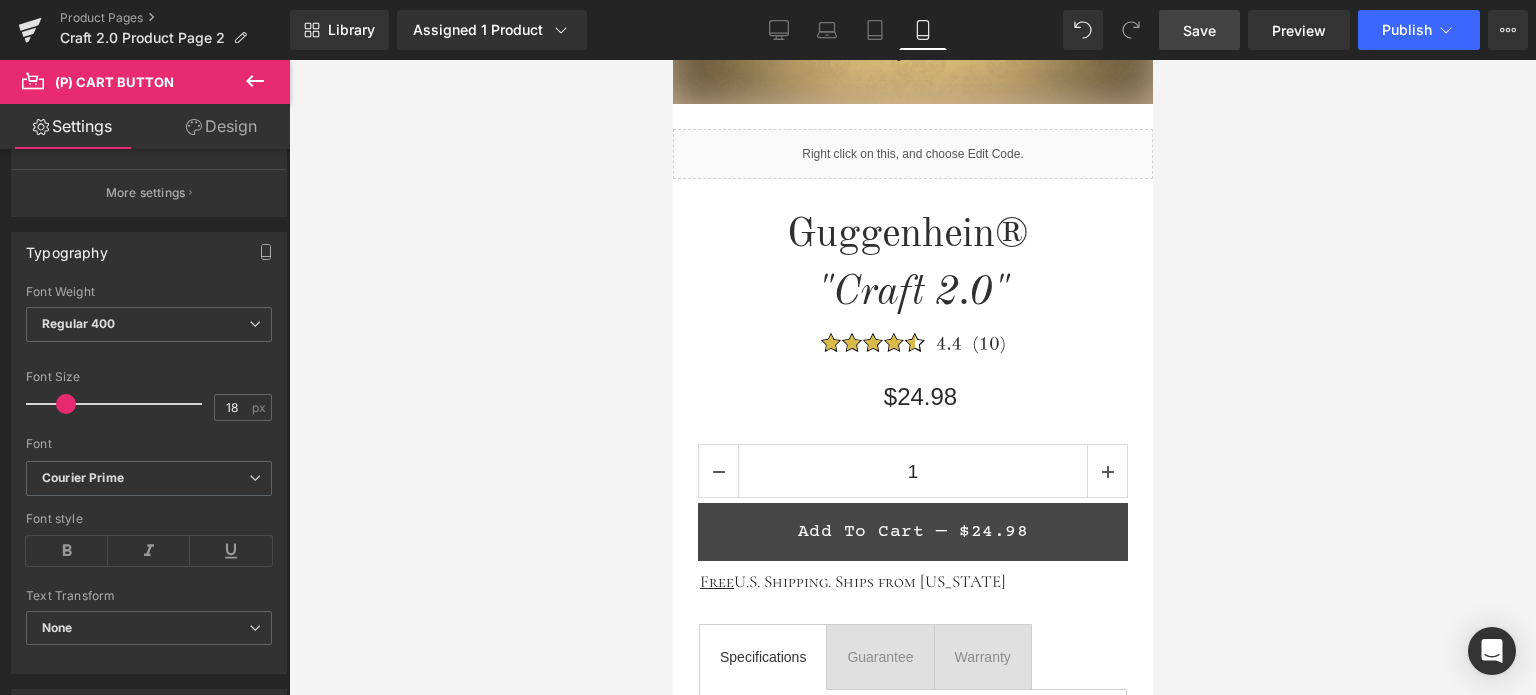 click on "Save" at bounding box center (1199, 30) 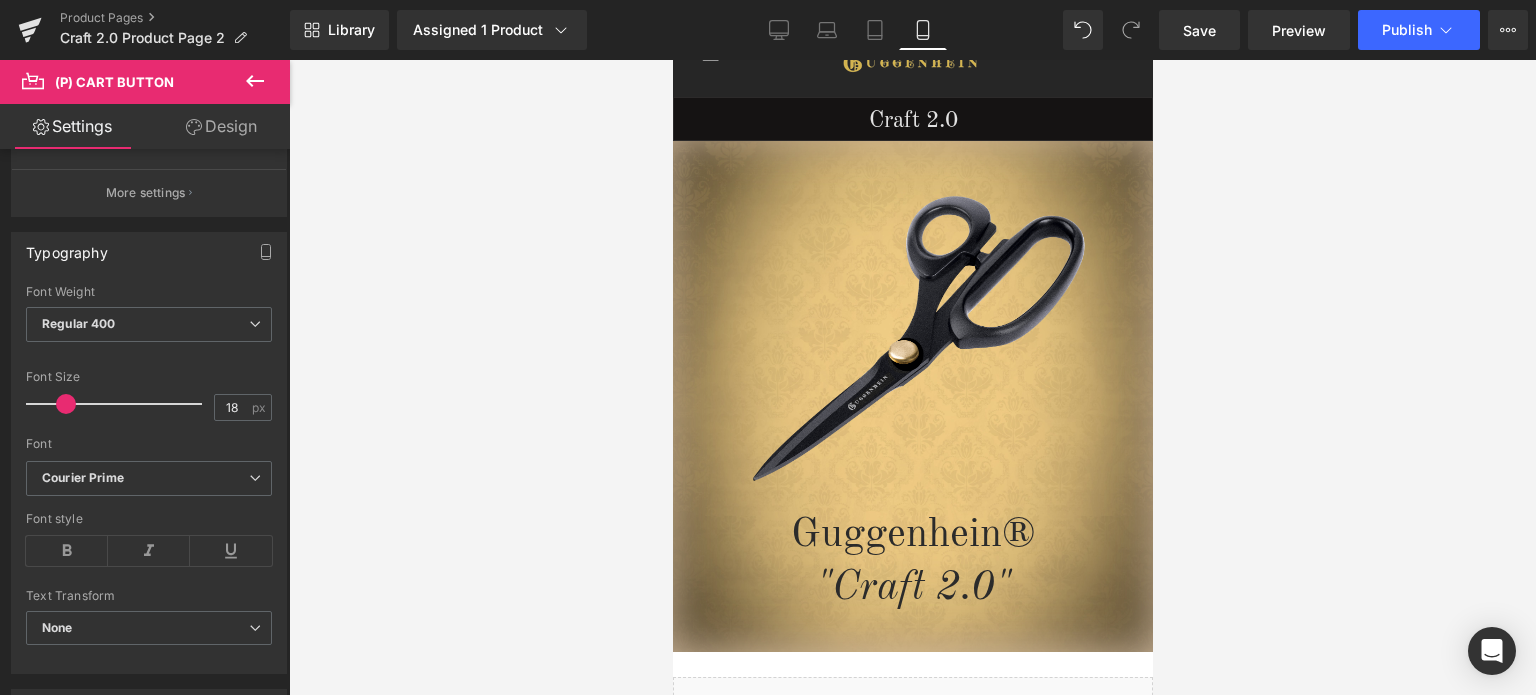 scroll, scrollTop: 0, scrollLeft: 0, axis: both 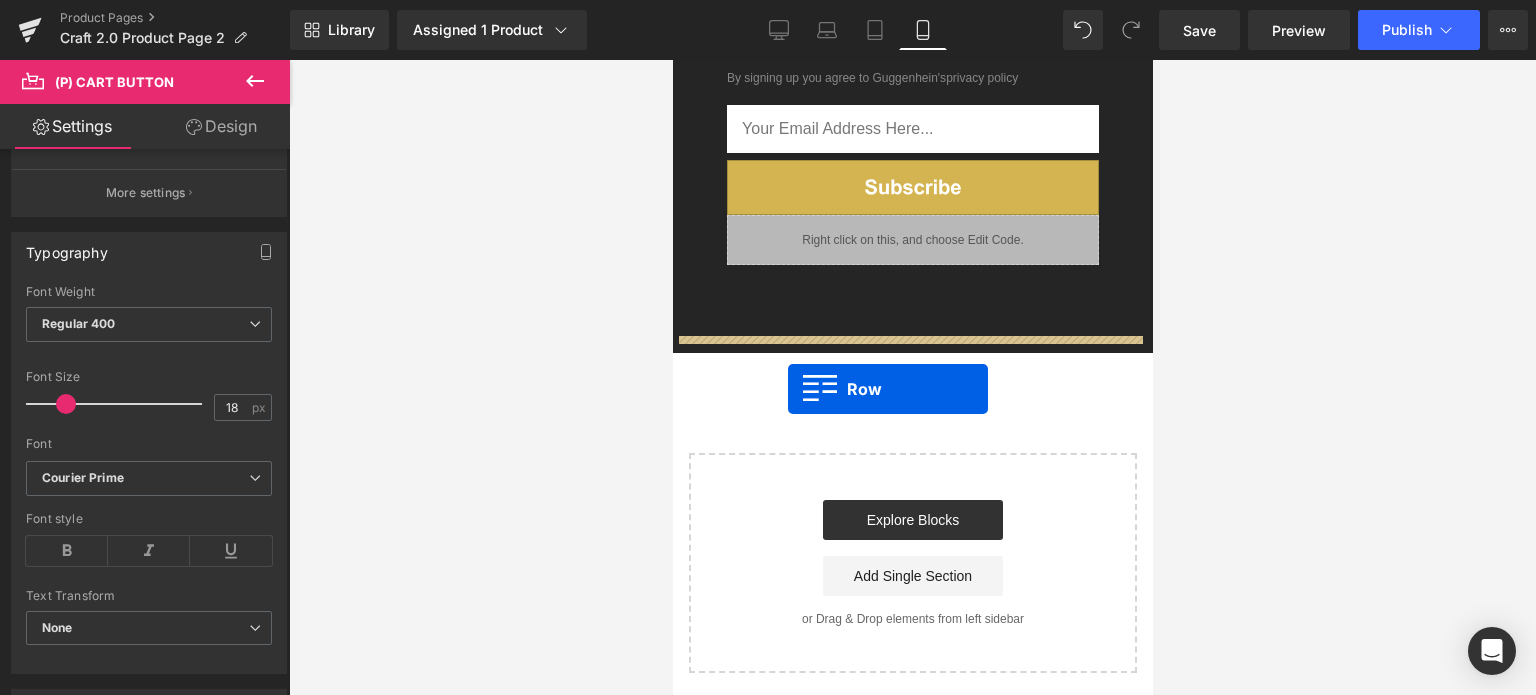drag, startPoint x: 677, startPoint y: 203, endPoint x: 787, endPoint y: 389, distance: 216.09258 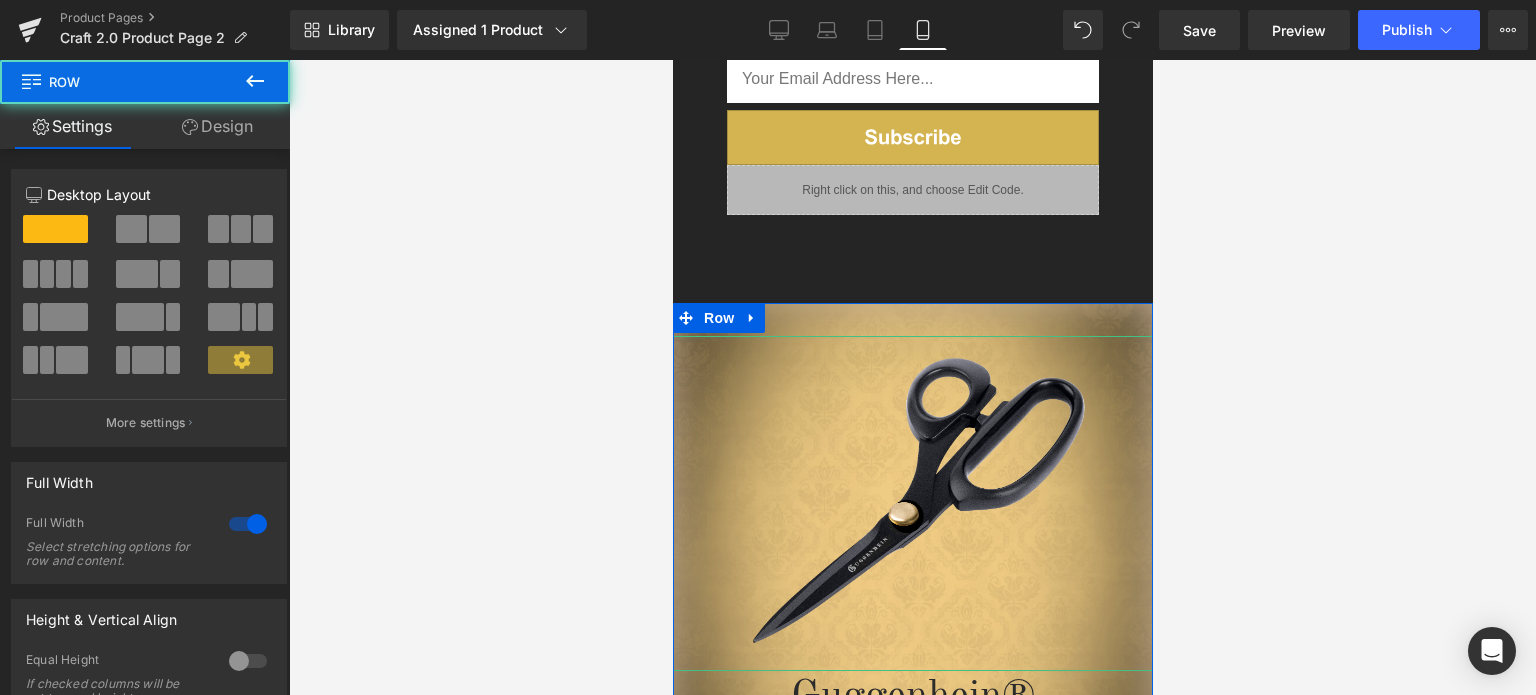 scroll, scrollTop: 2770, scrollLeft: 0, axis: vertical 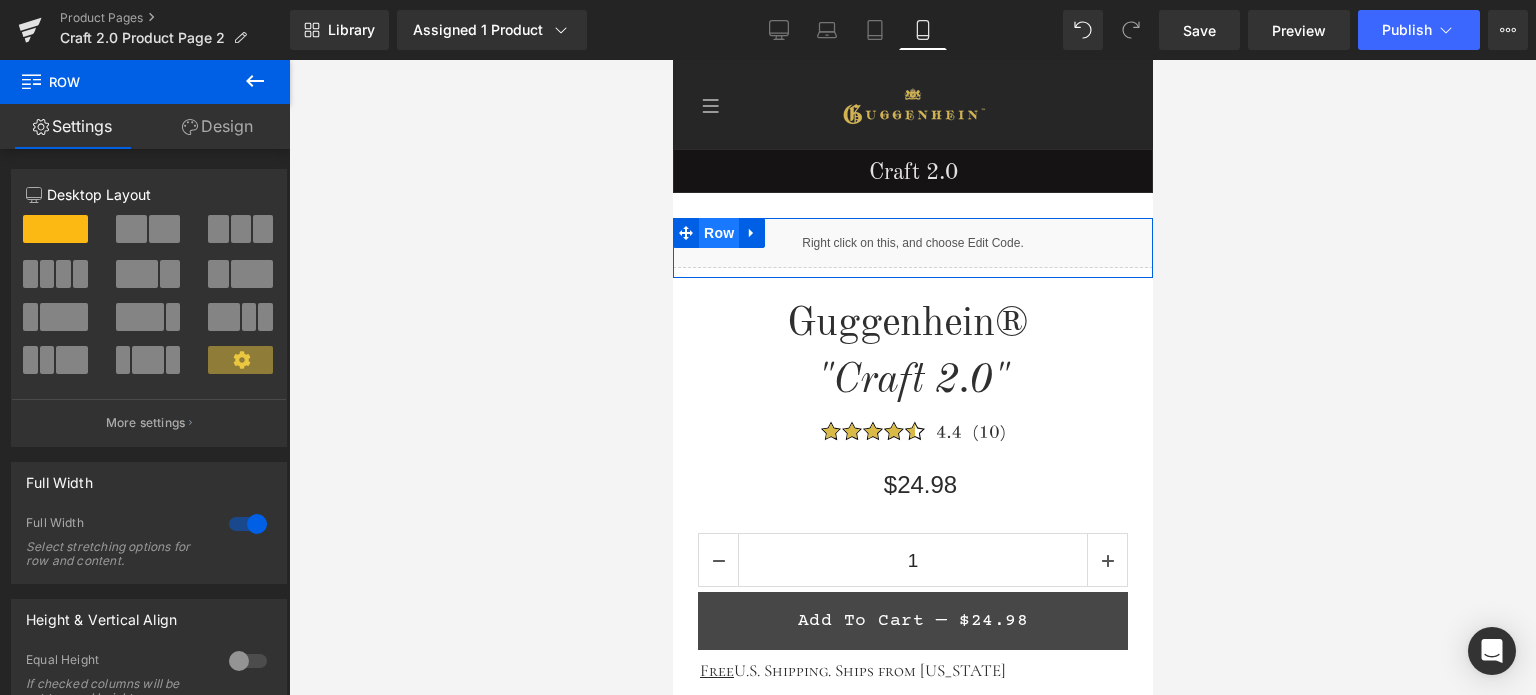 click on "Row" at bounding box center (718, 233) 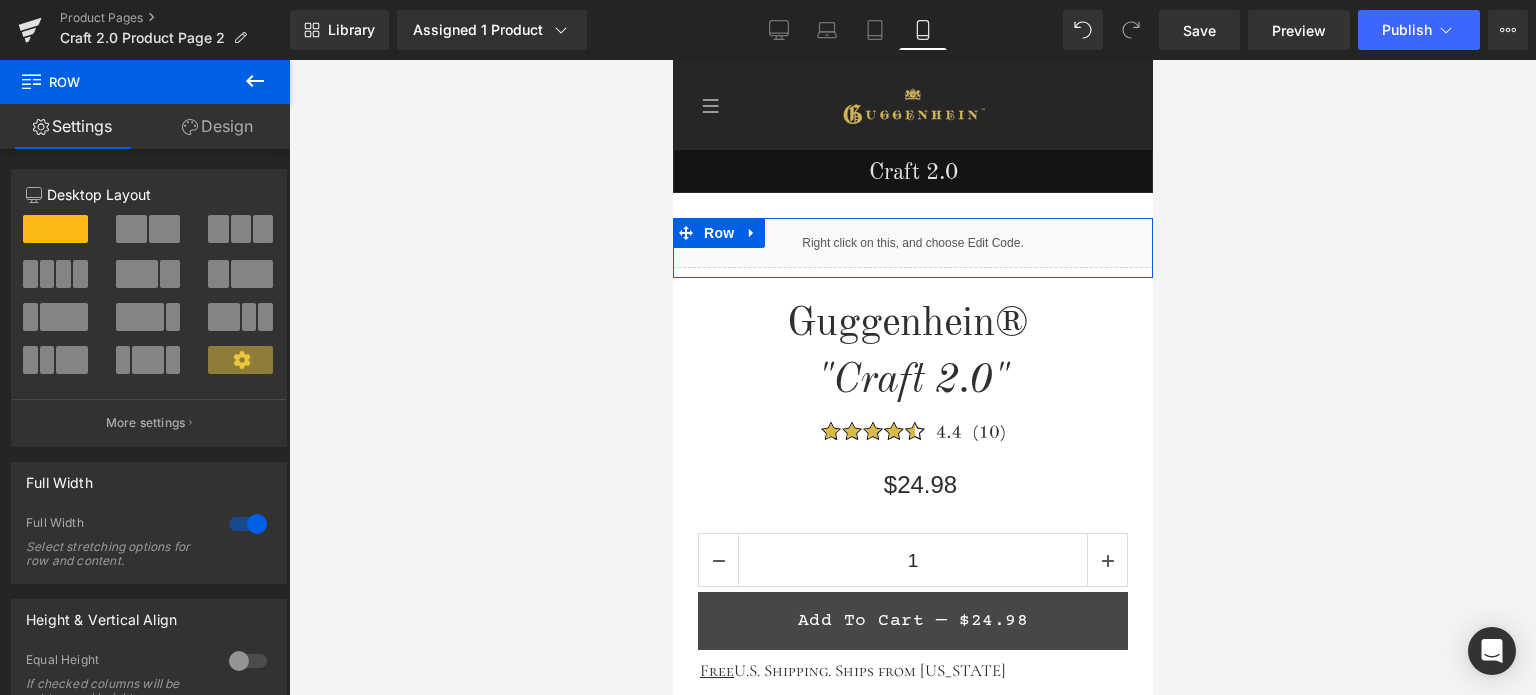 click on "Design" at bounding box center (217, 126) 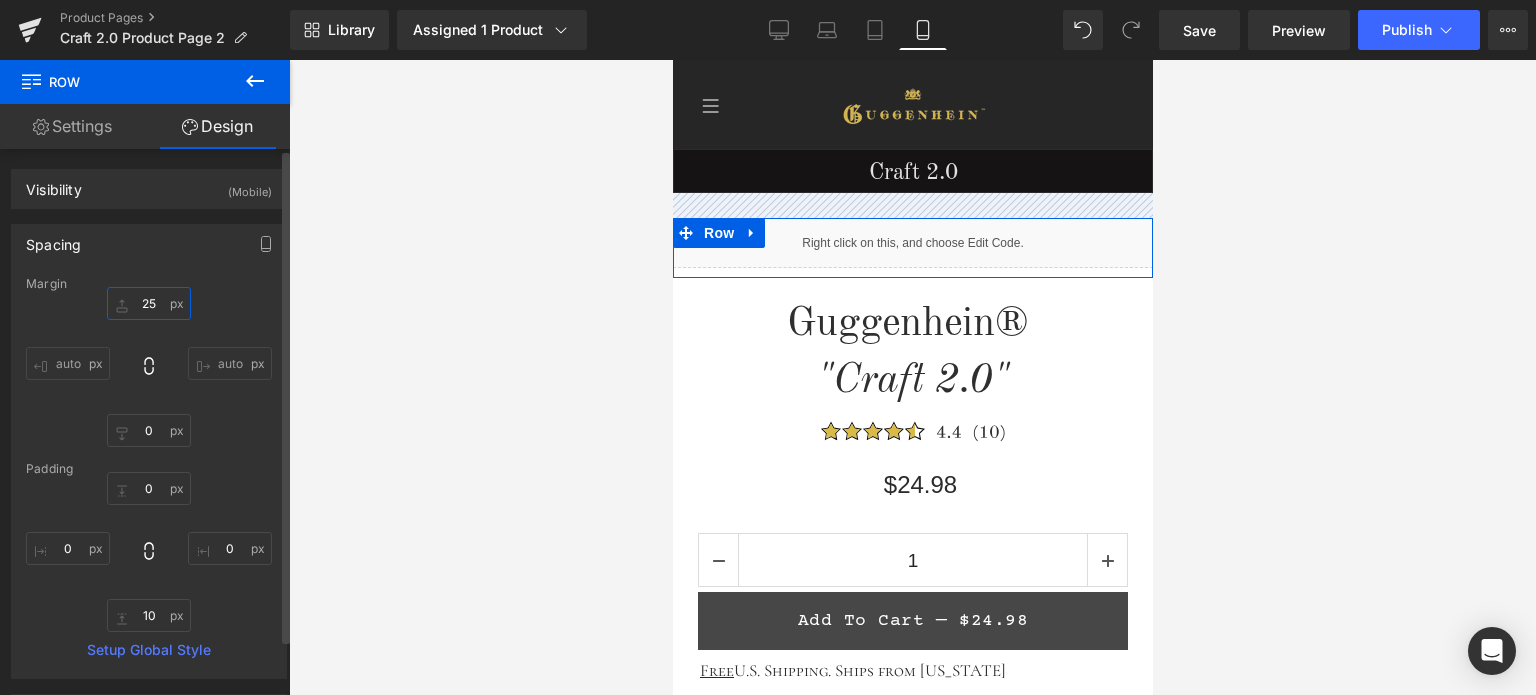click on "25" at bounding box center [149, 303] 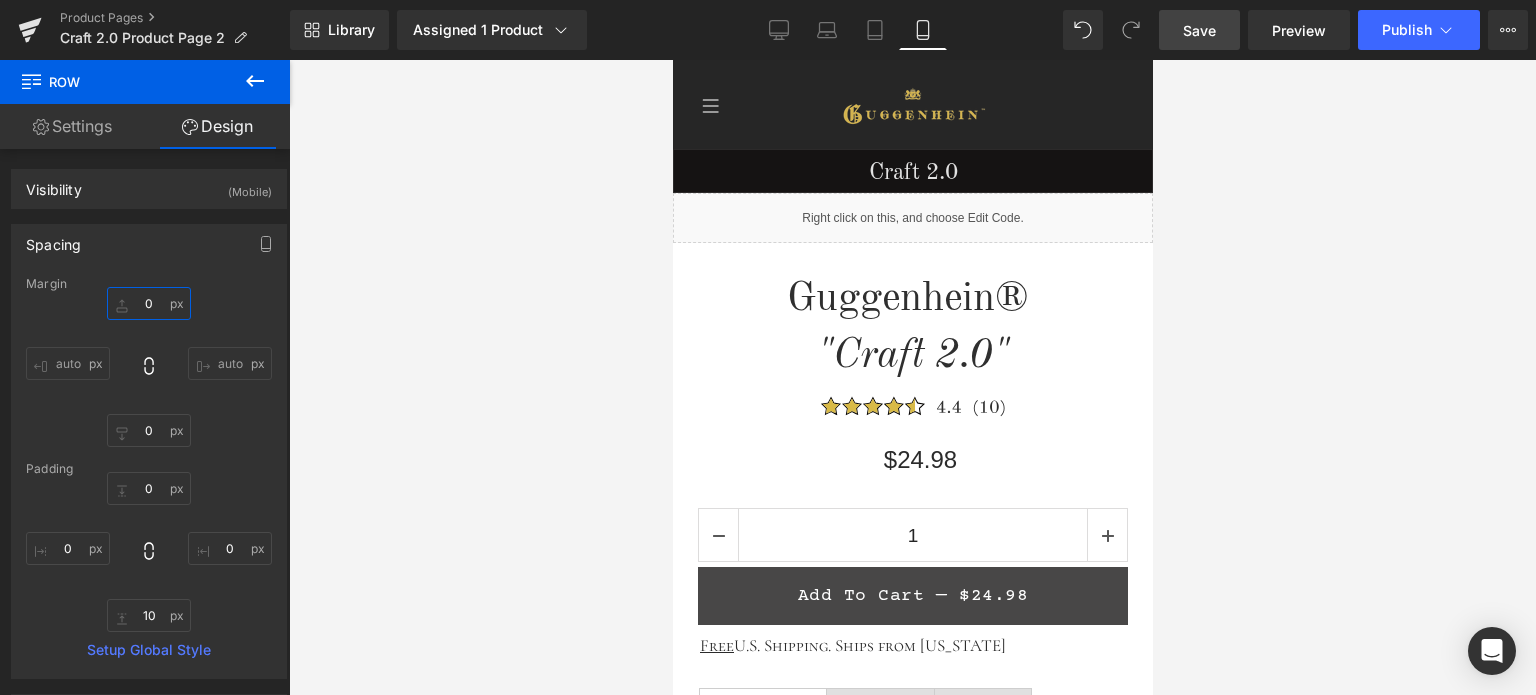 type on "0" 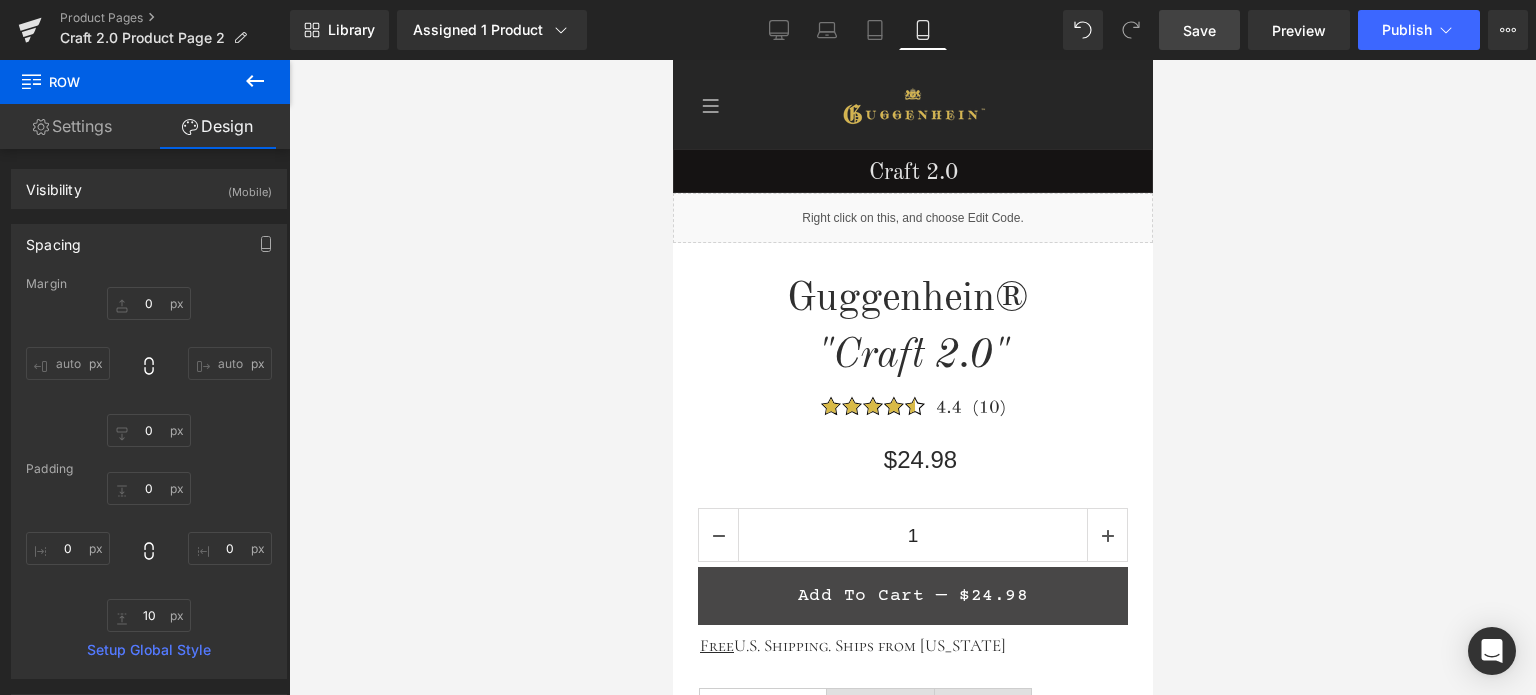 click on "Save" at bounding box center [1199, 30] 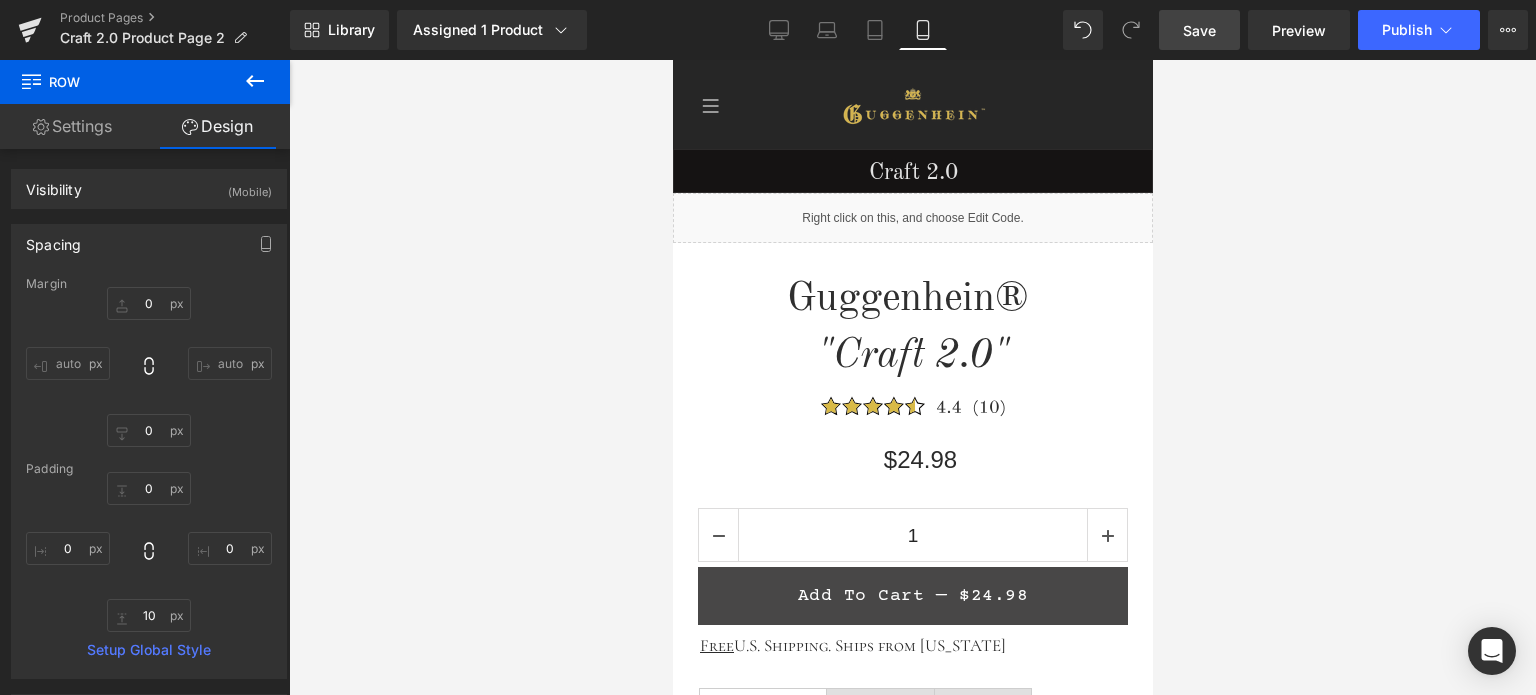 click on "Save" at bounding box center (1199, 30) 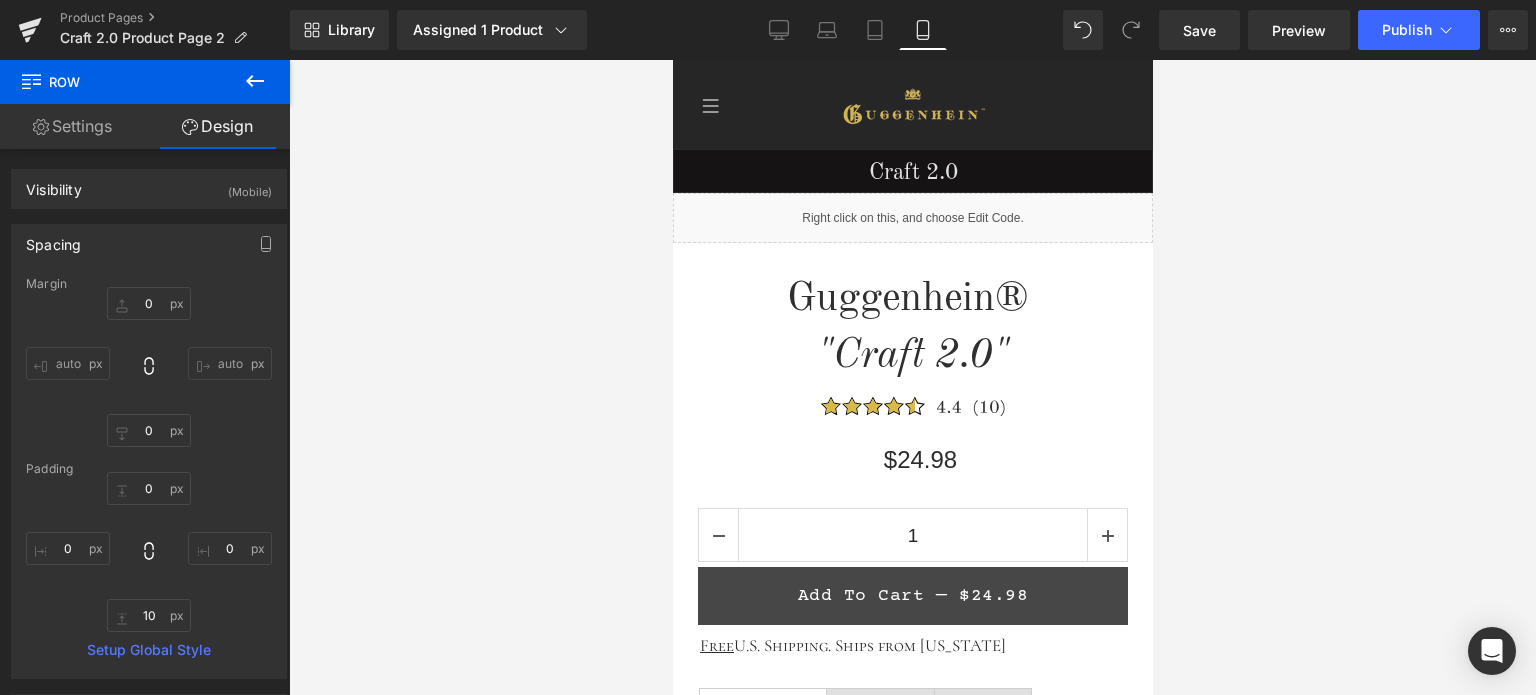 click at bounding box center [912, 377] 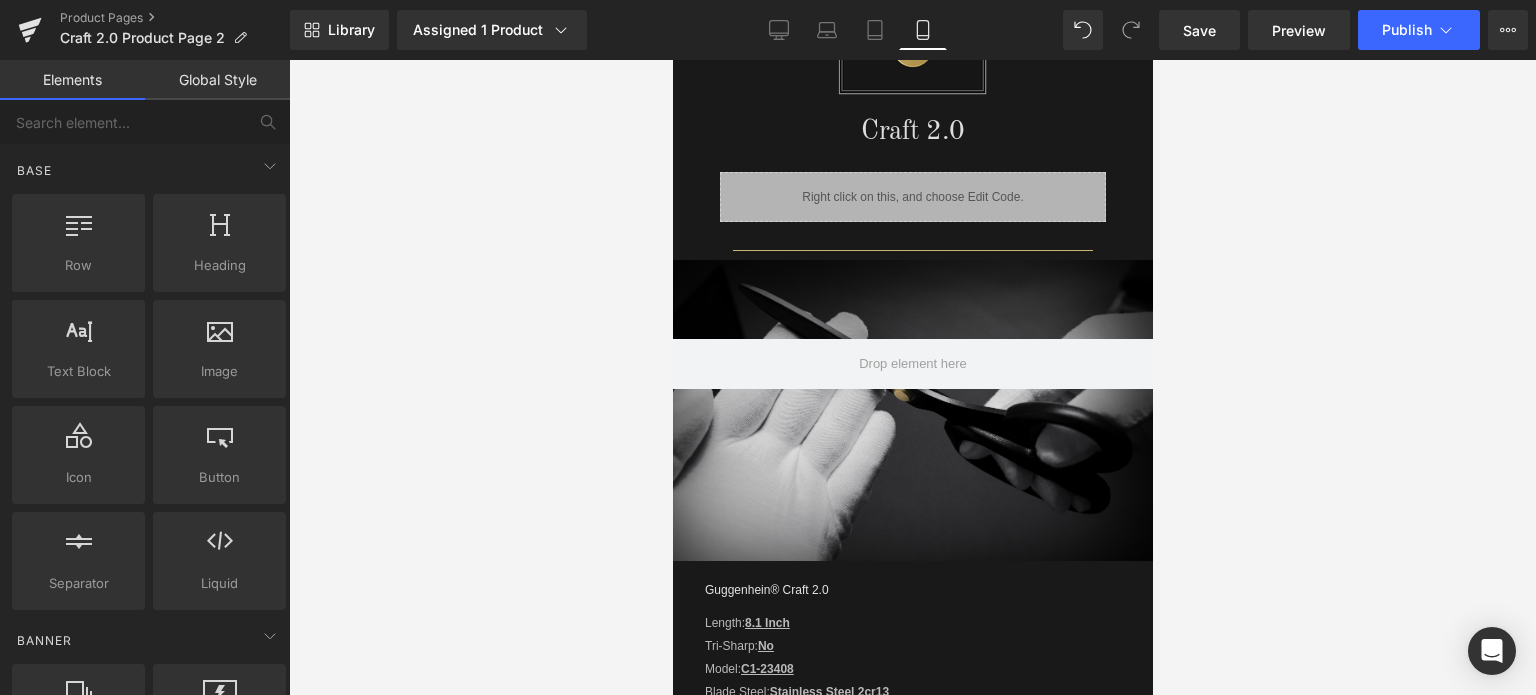 scroll, scrollTop: 1027, scrollLeft: 0, axis: vertical 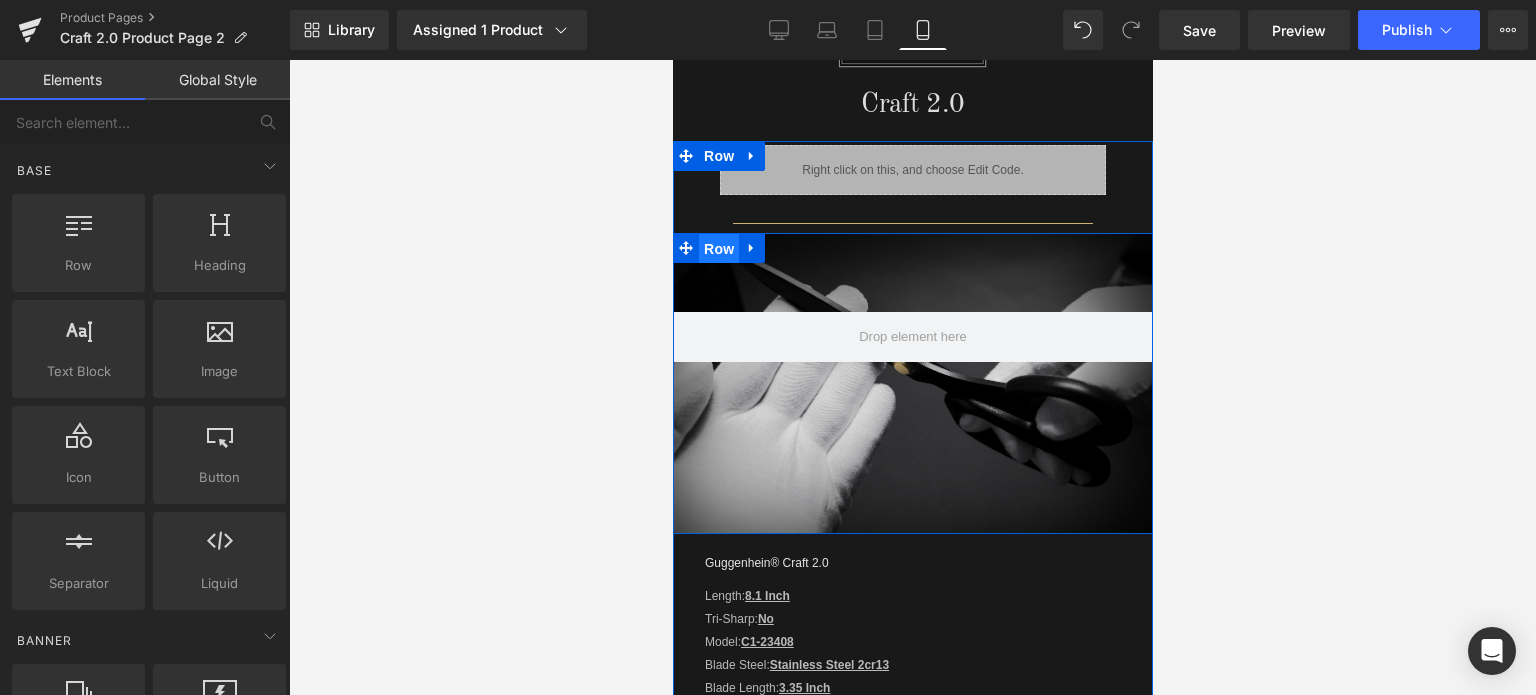 click on "Row" at bounding box center (718, 249) 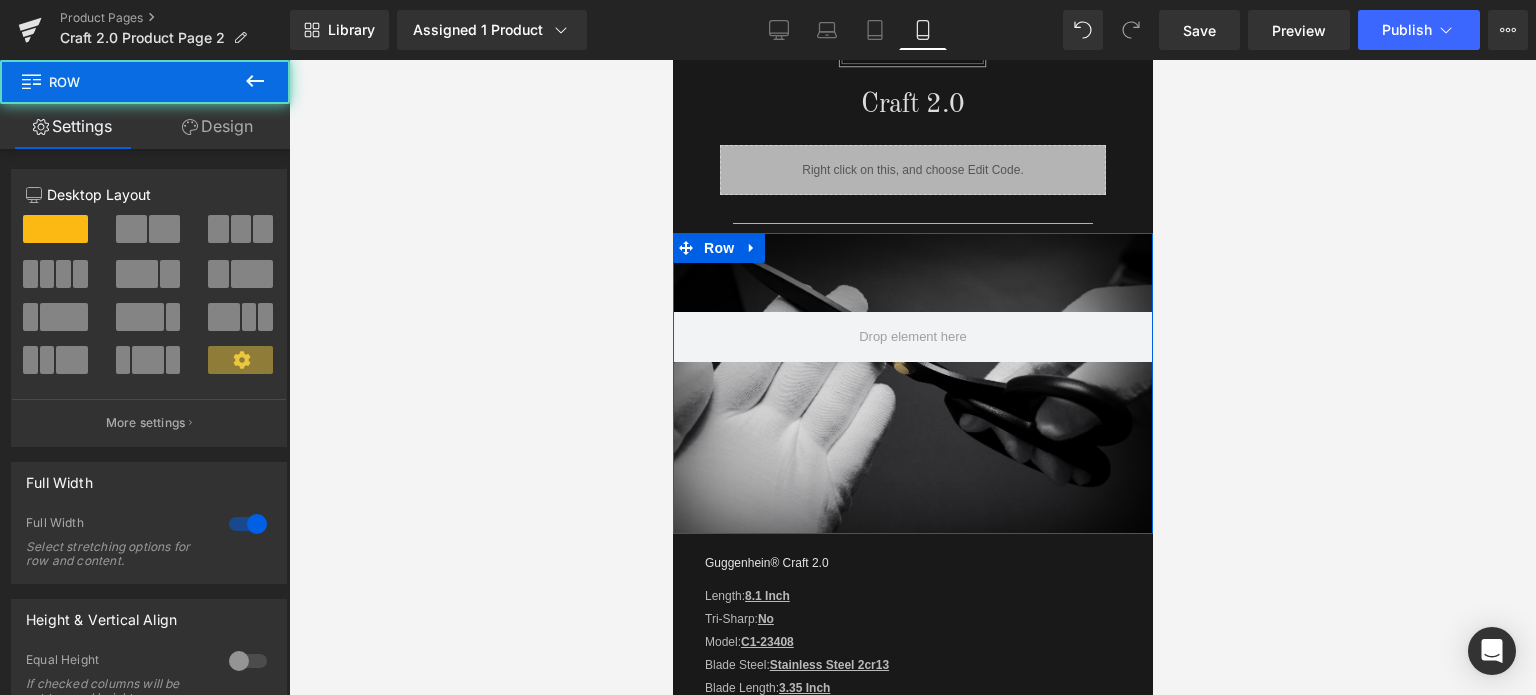 click on "Design" at bounding box center (217, 126) 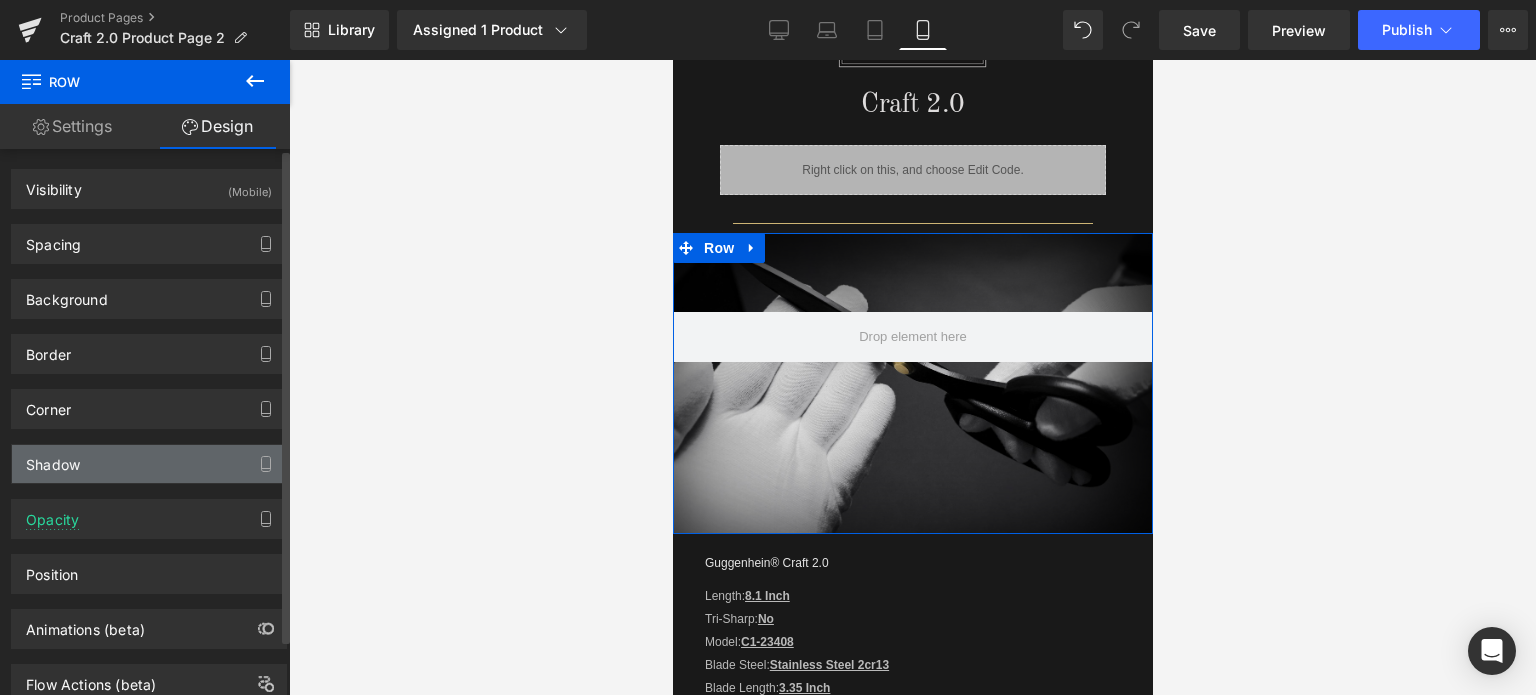 click on "Shadow" at bounding box center [149, 464] 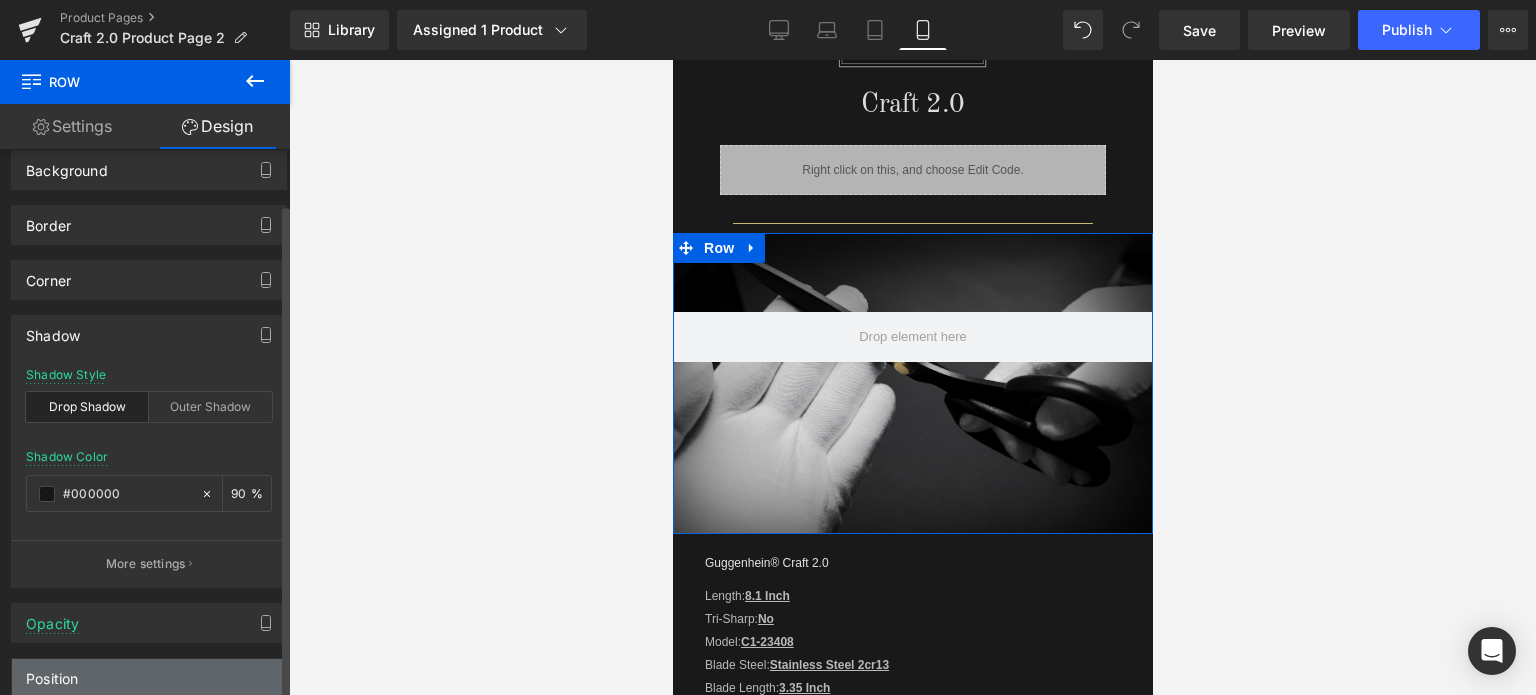 scroll, scrollTop: 293, scrollLeft: 0, axis: vertical 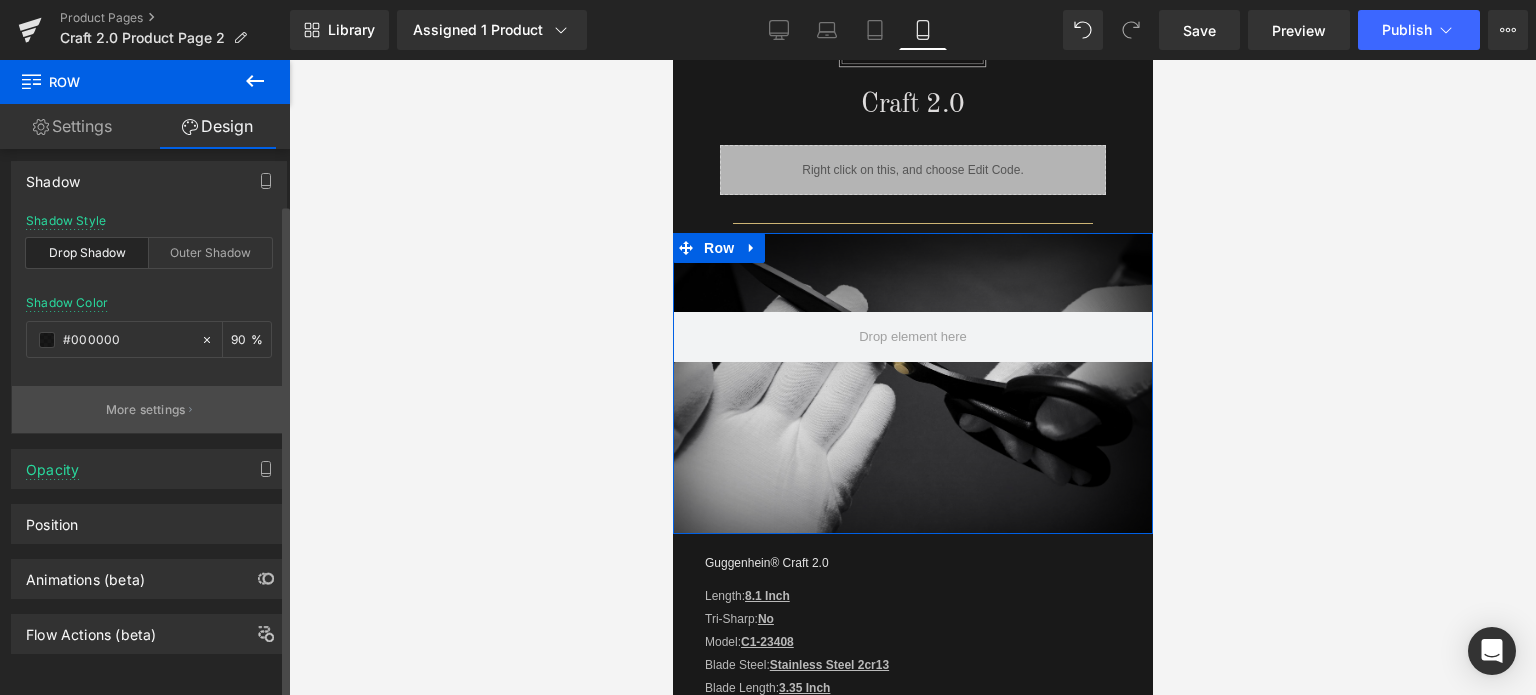 click on "More settings" at bounding box center [146, 410] 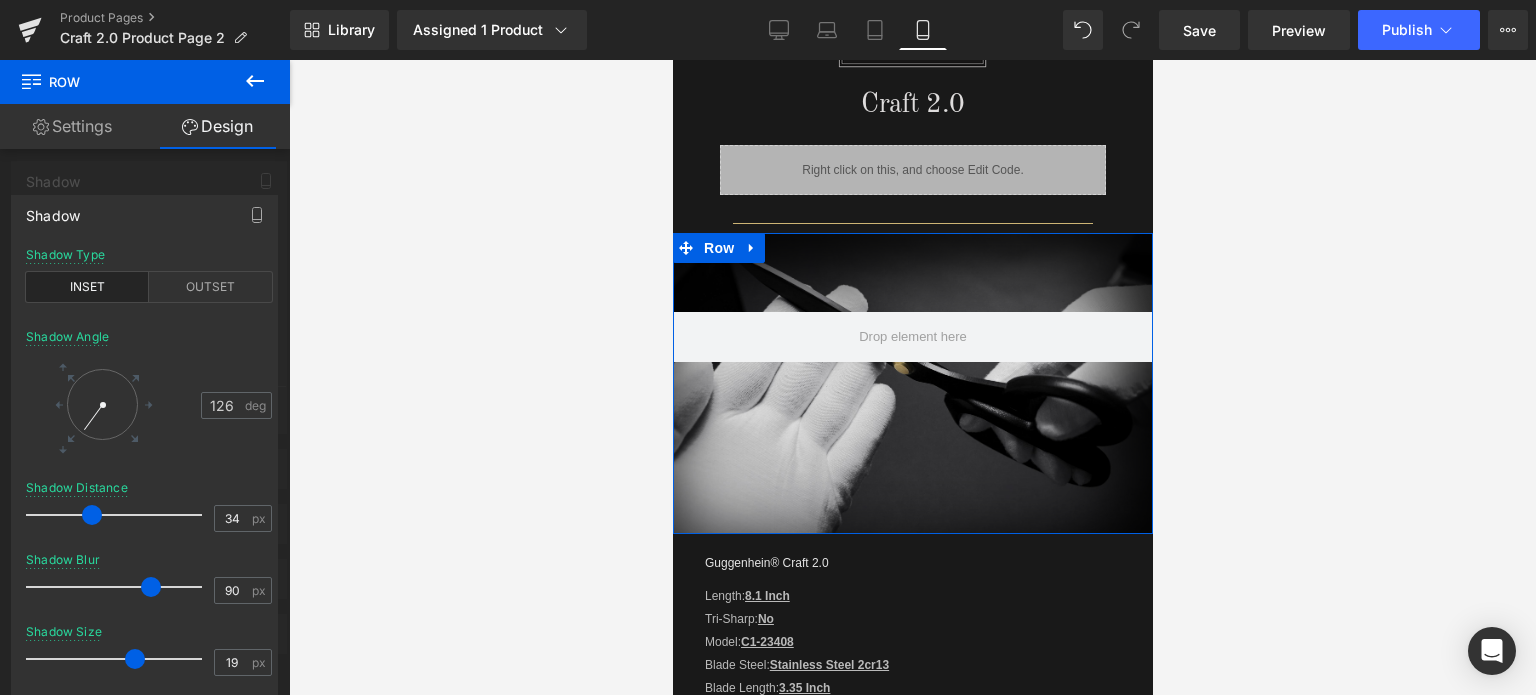 drag, startPoint x: 182, startPoint y: 587, endPoint x: 147, endPoint y: 583, distance: 35.22783 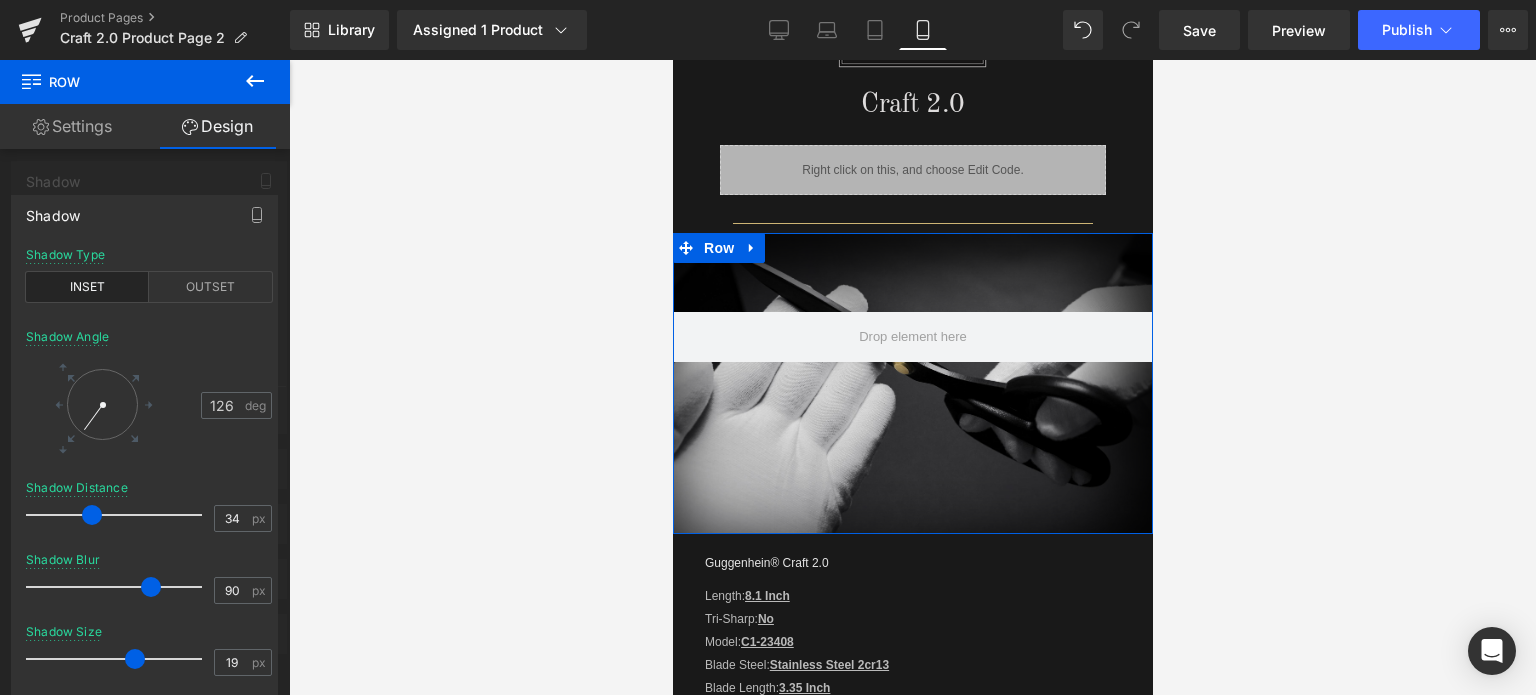 click at bounding box center [151, 587] 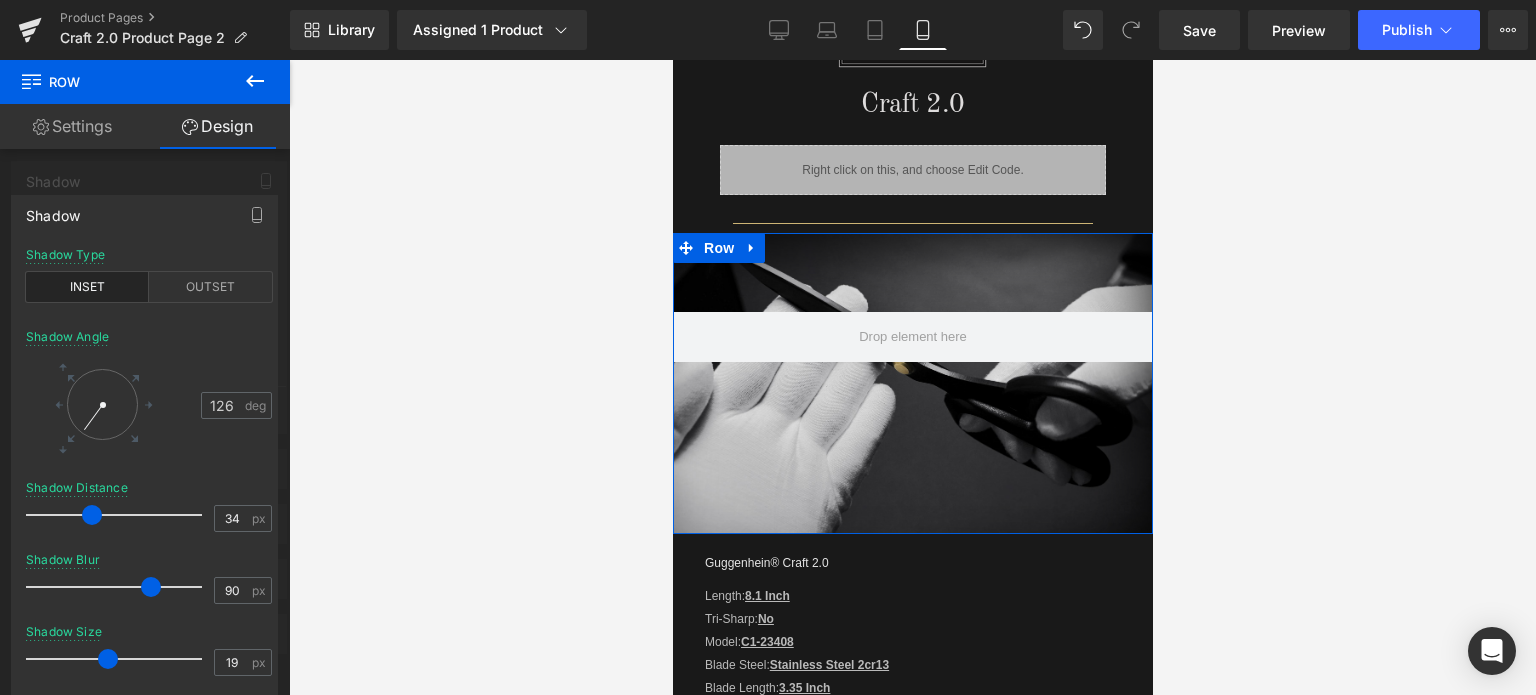 drag, startPoint x: 130, startPoint y: 659, endPoint x: 103, endPoint y: 655, distance: 27.294687 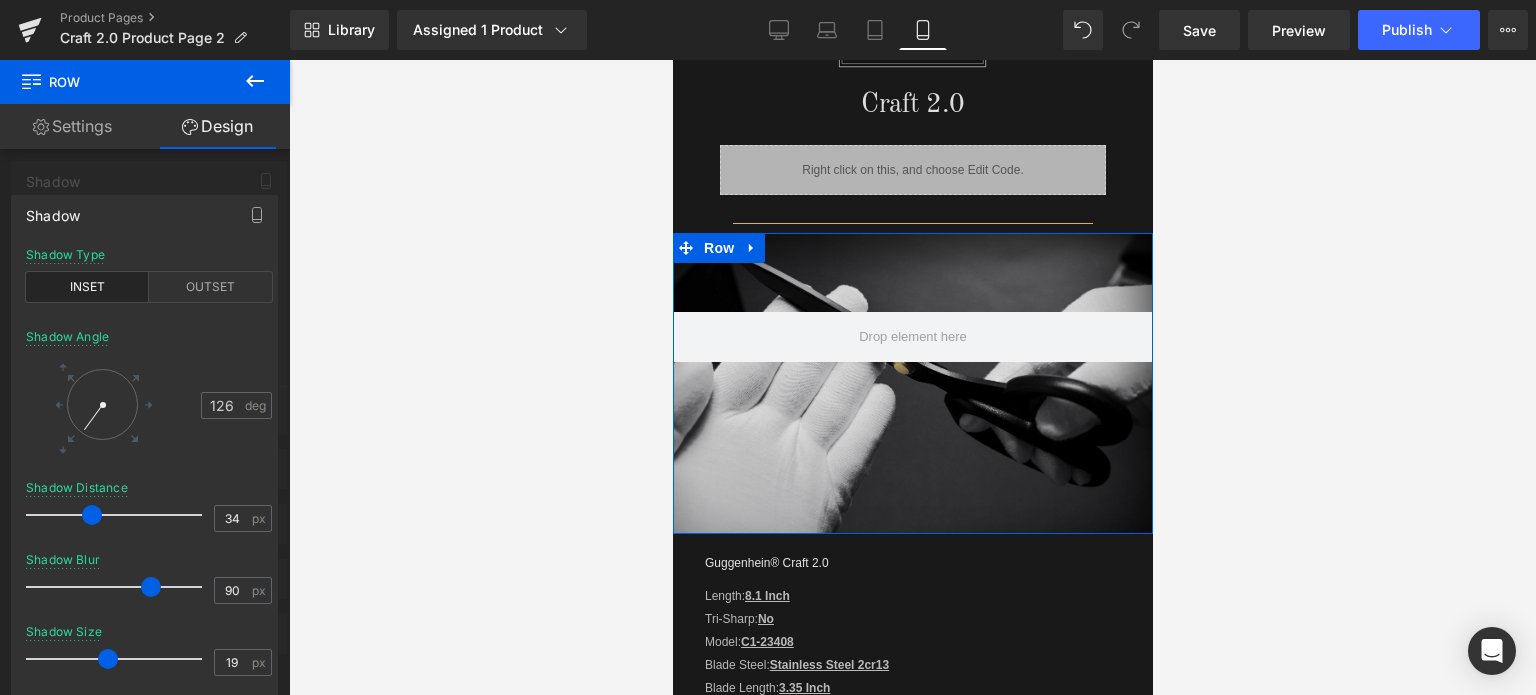 click at bounding box center [108, 659] 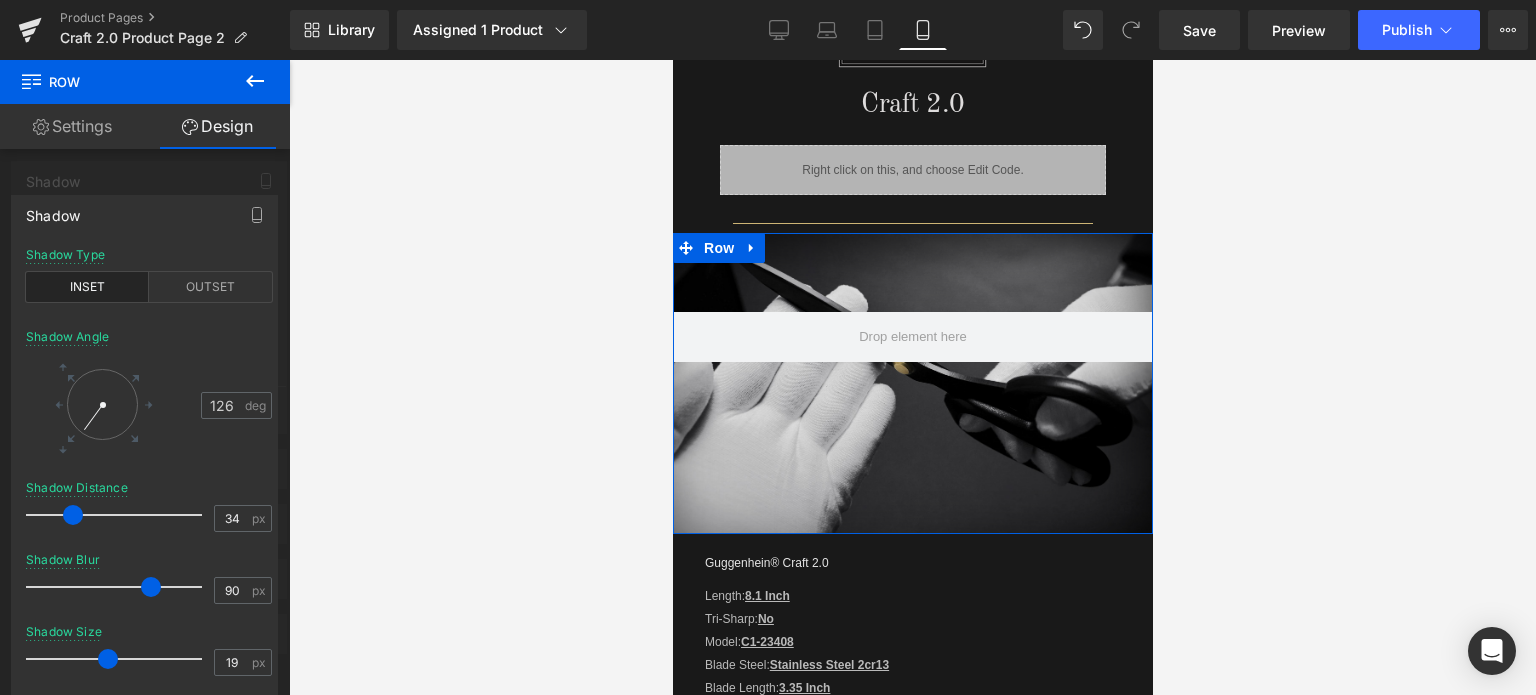 drag, startPoint x: 92, startPoint y: 518, endPoint x: 72, endPoint y: 513, distance: 20.615528 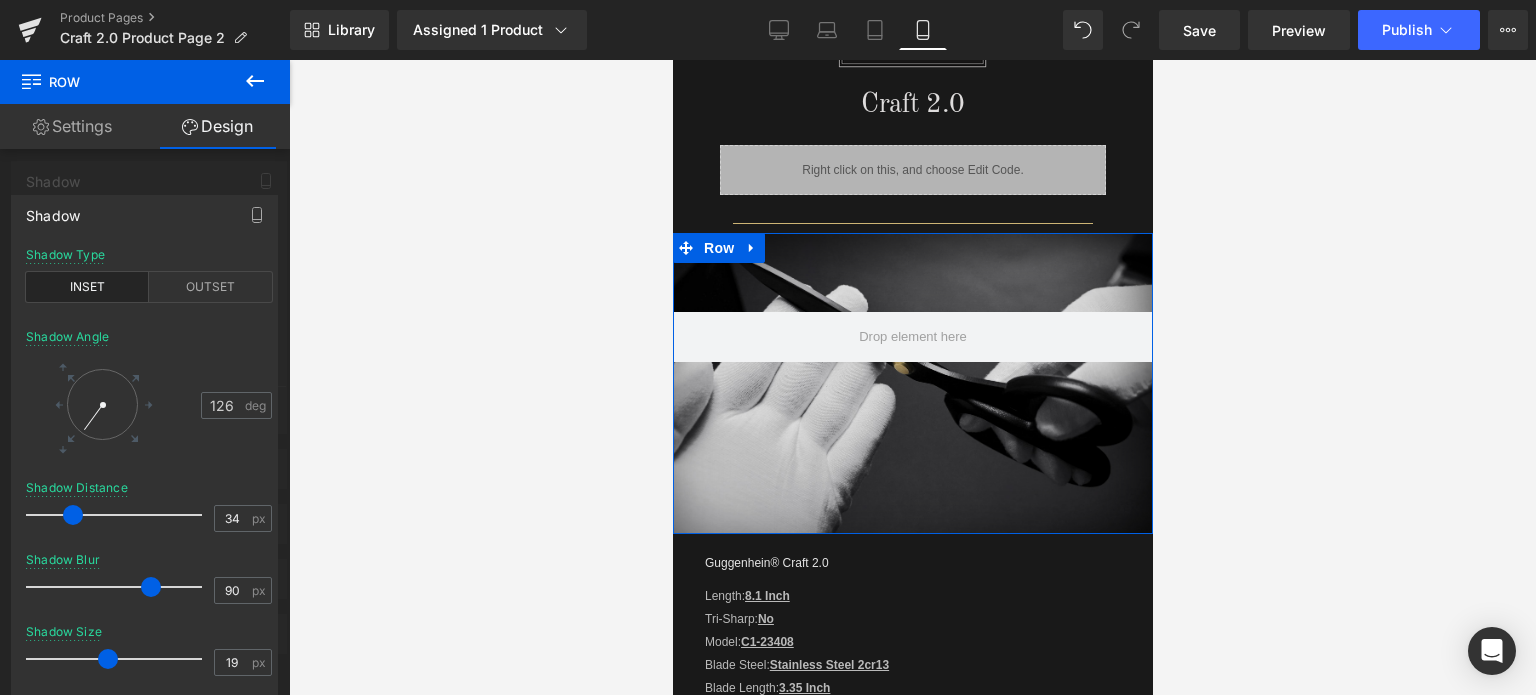 click at bounding box center (73, 515) 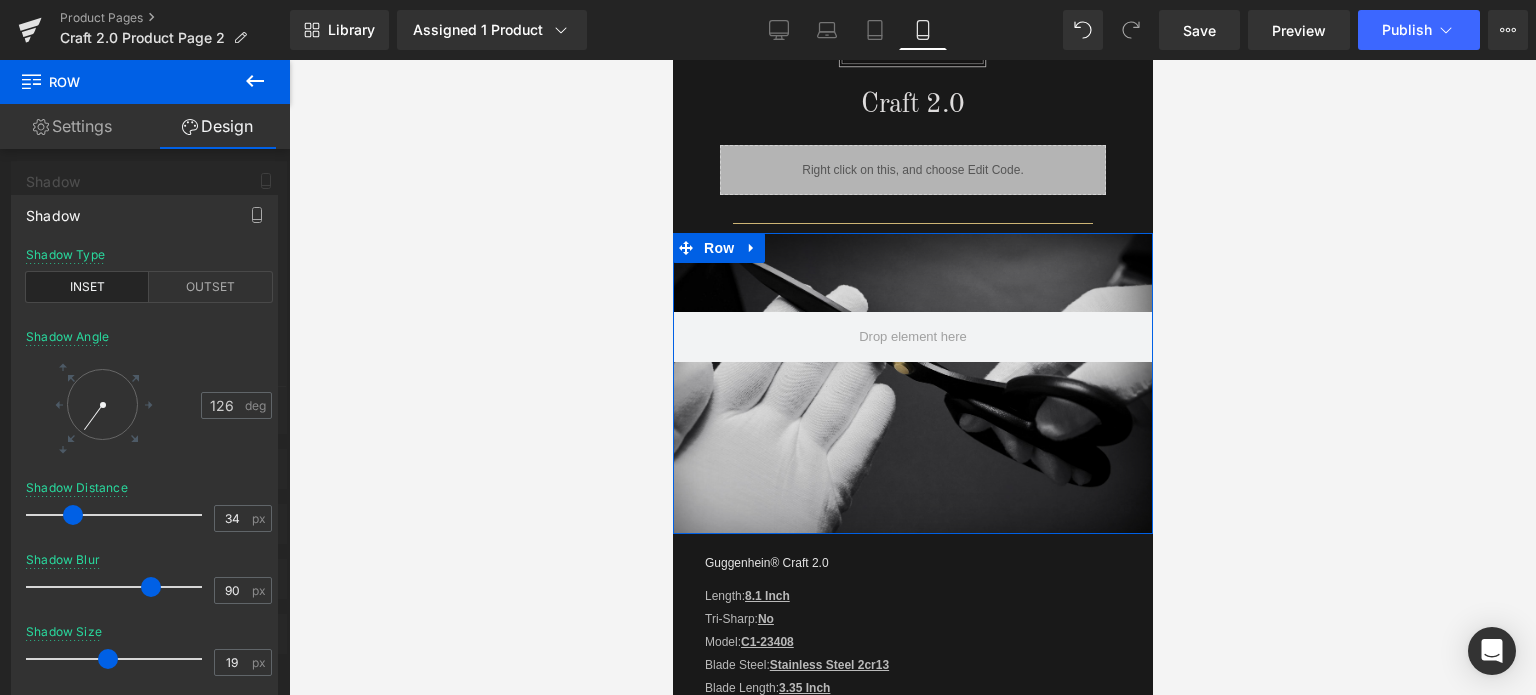 click at bounding box center [145, 382] 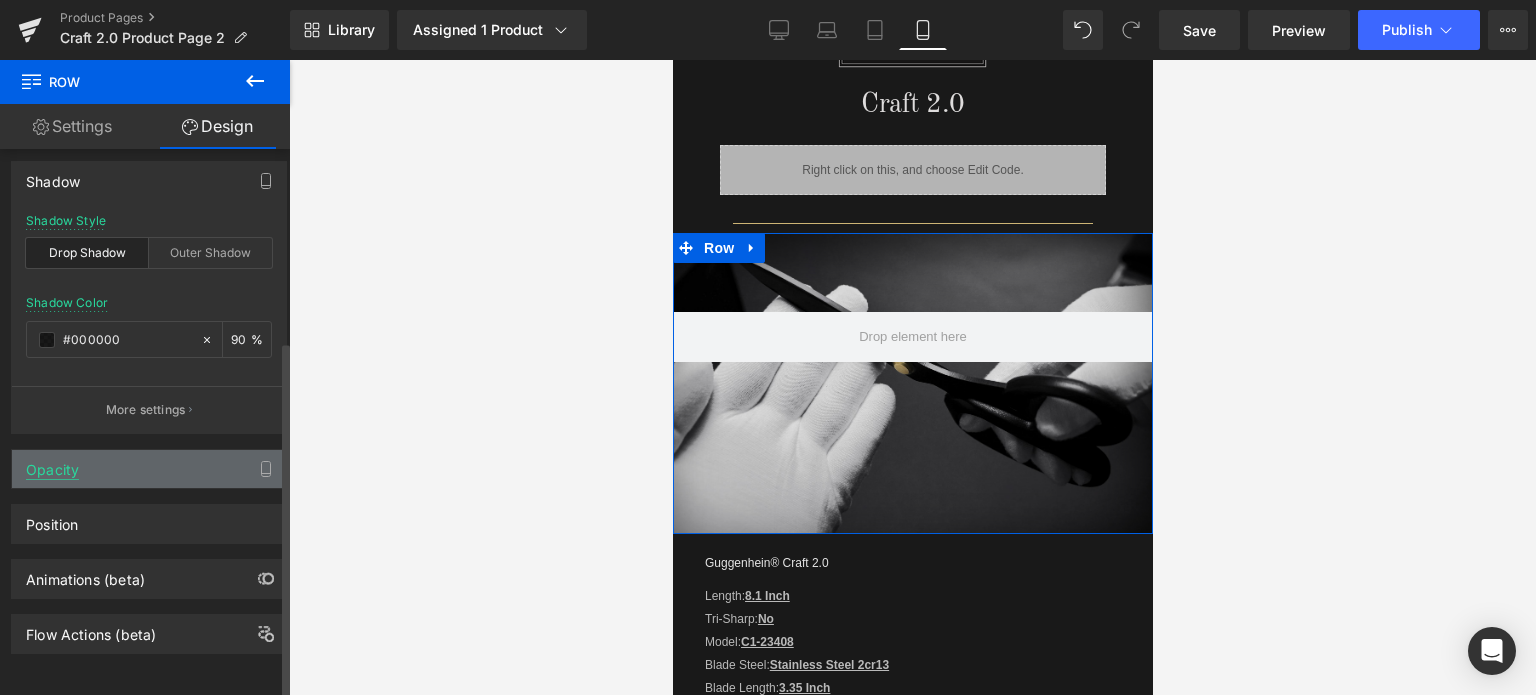 click on "Opacity" at bounding box center [52, 464] 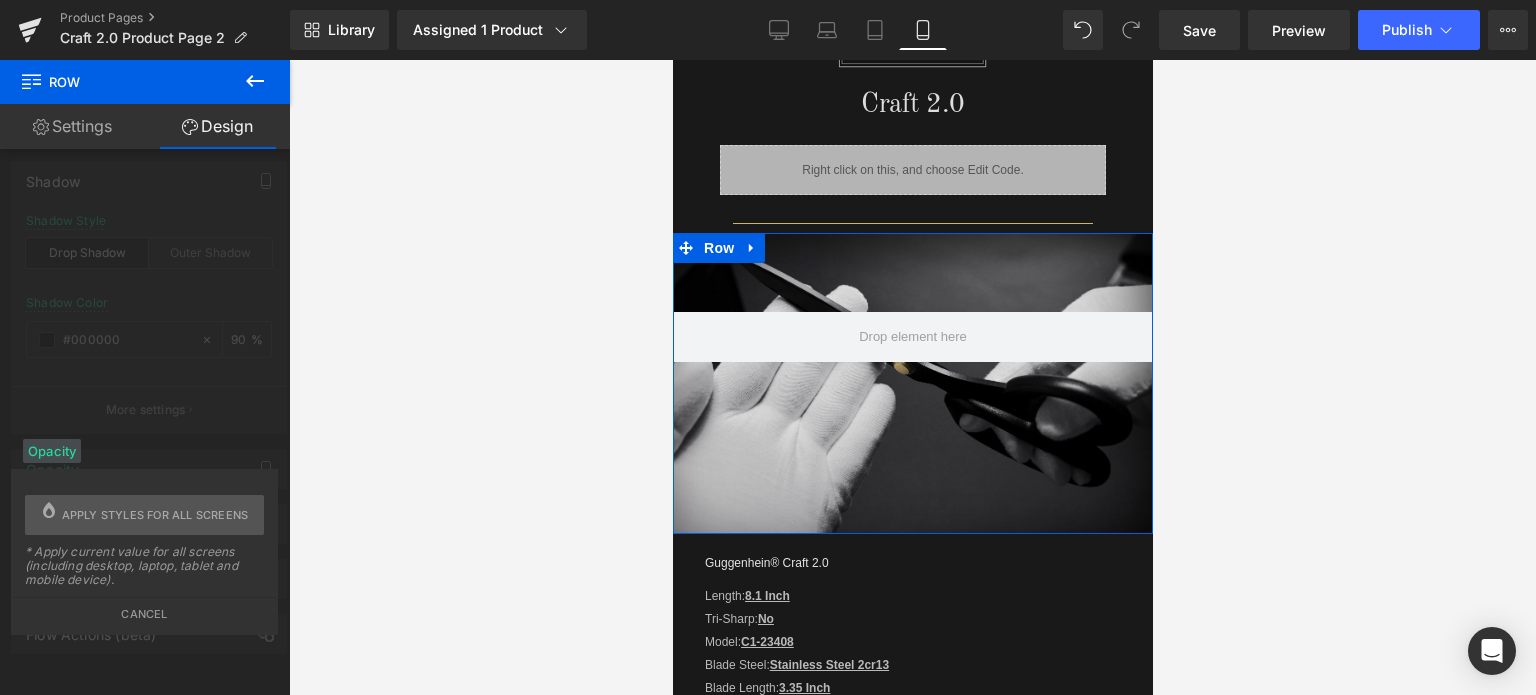 click on "Opacity" at bounding box center (52, 451) 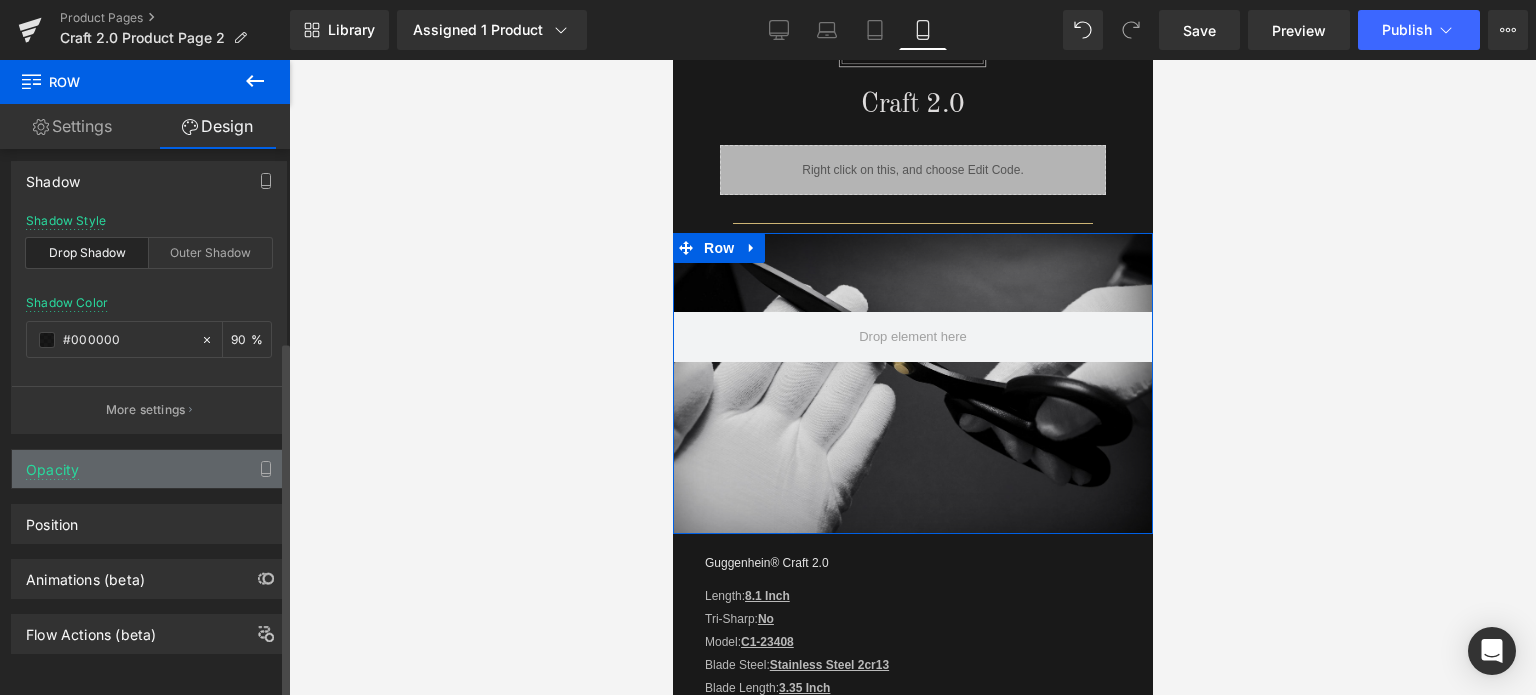 click on "Opacity" at bounding box center [149, 469] 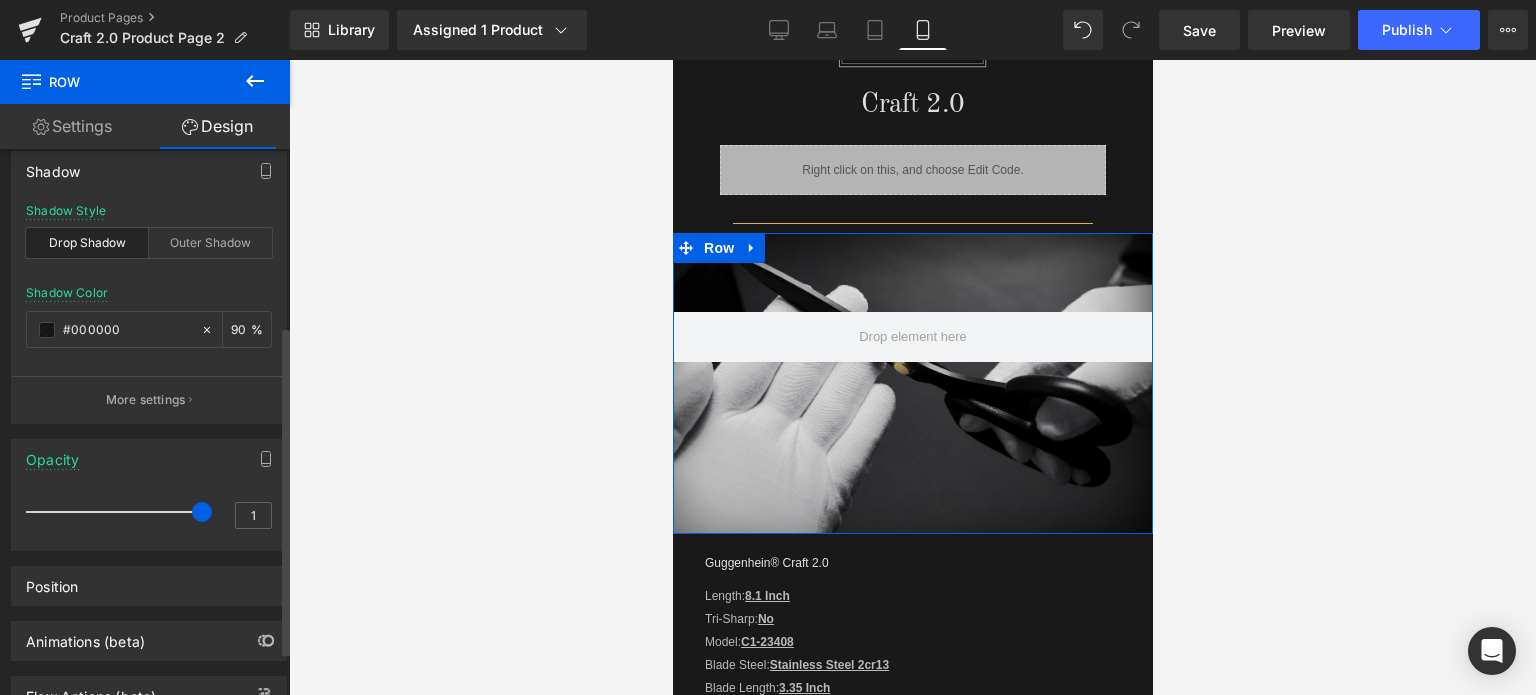 click on "Opacity" at bounding box center [149, 459] 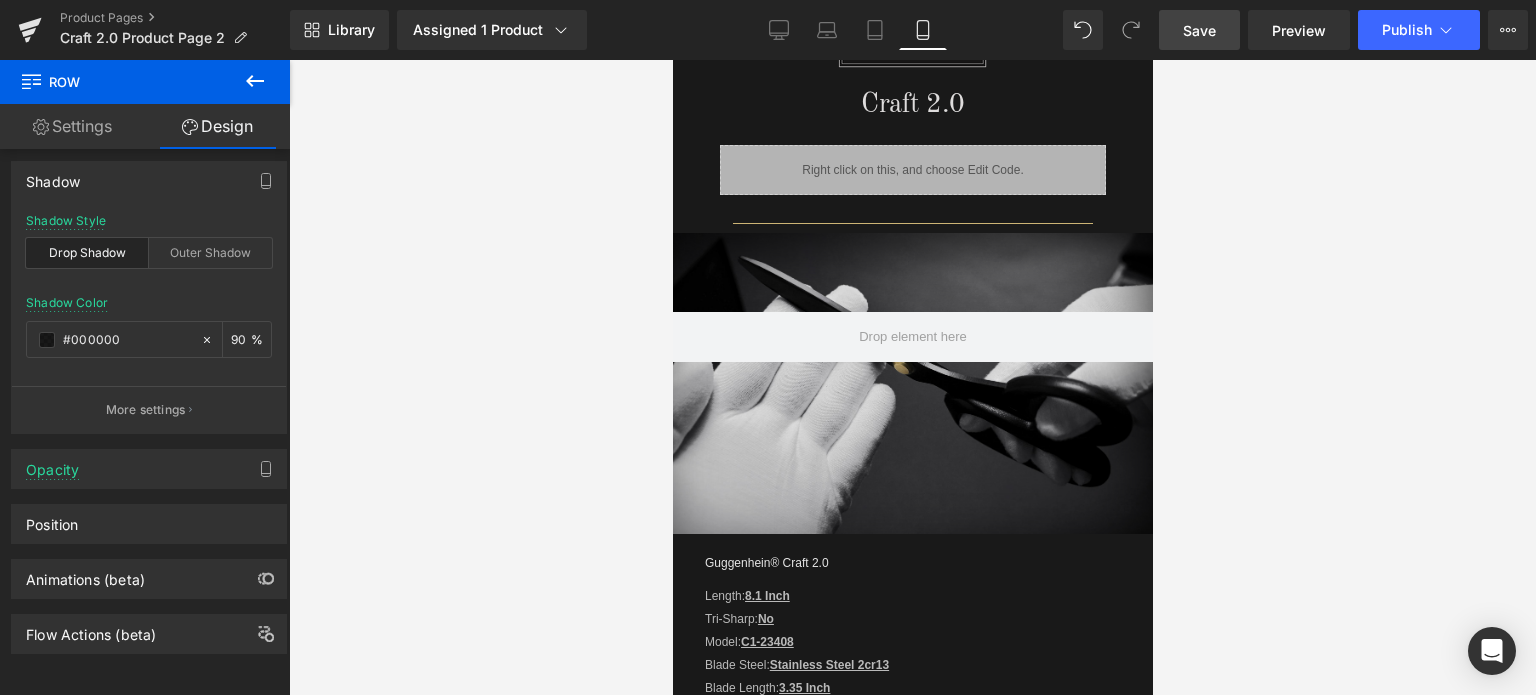 click on "Save" at bounding box center [1199, 30] 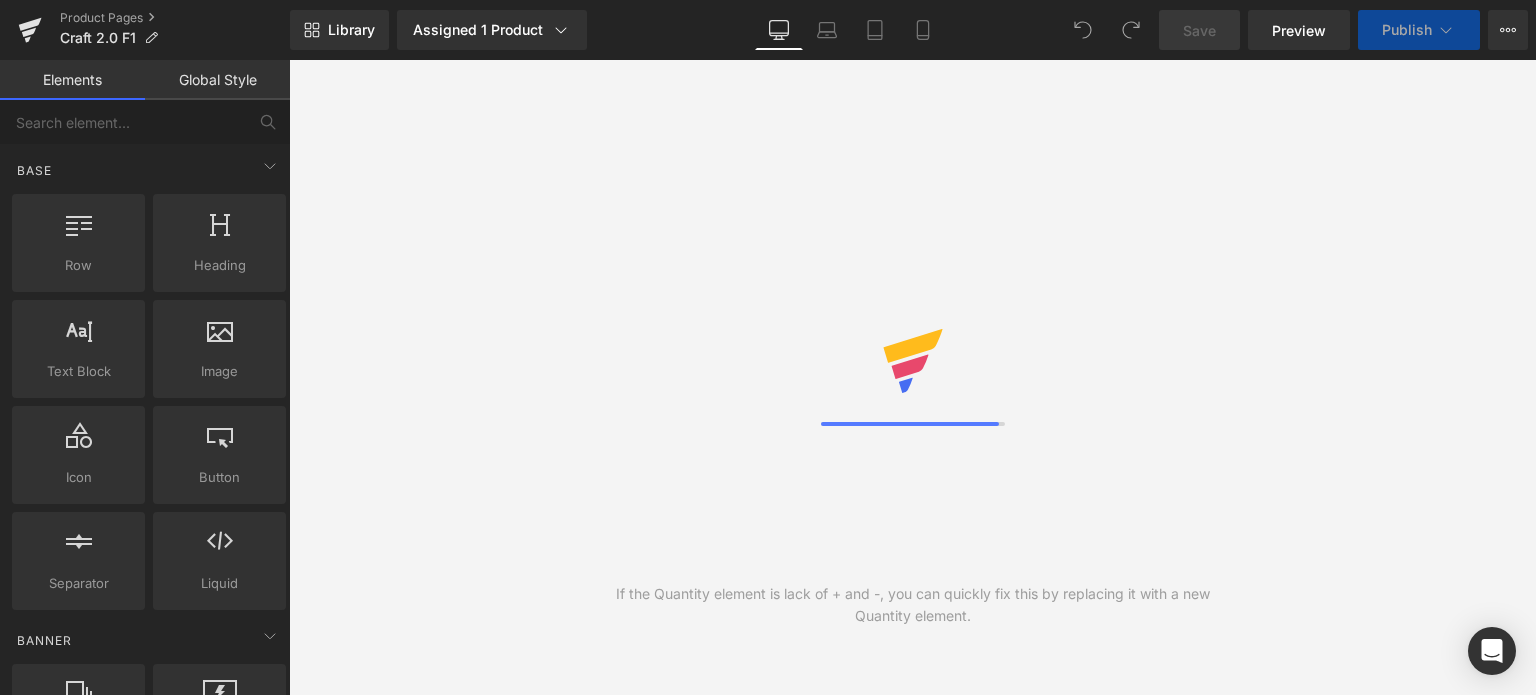 scroll, scrollTop: 0, scrollLeft: 0, axis: both 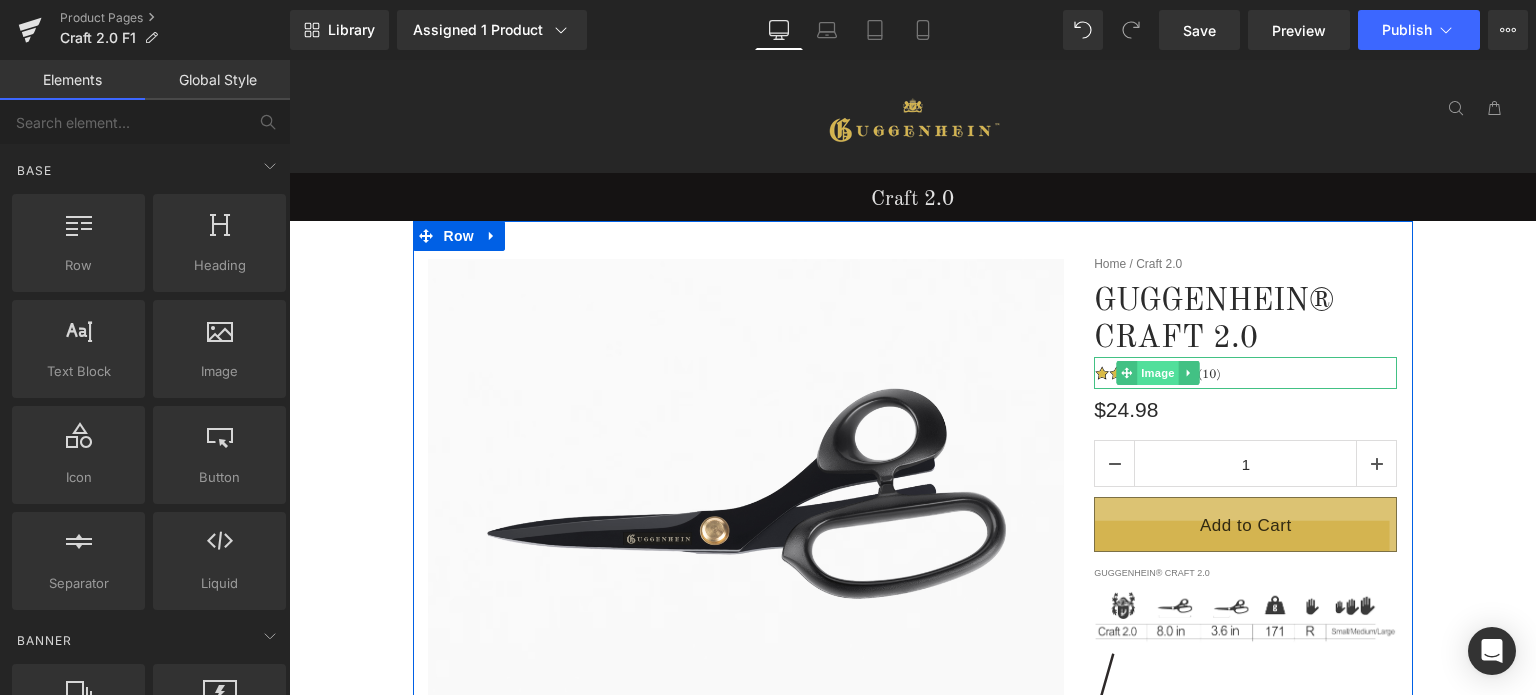 click on "Image" at bounding box center (1158, 373) 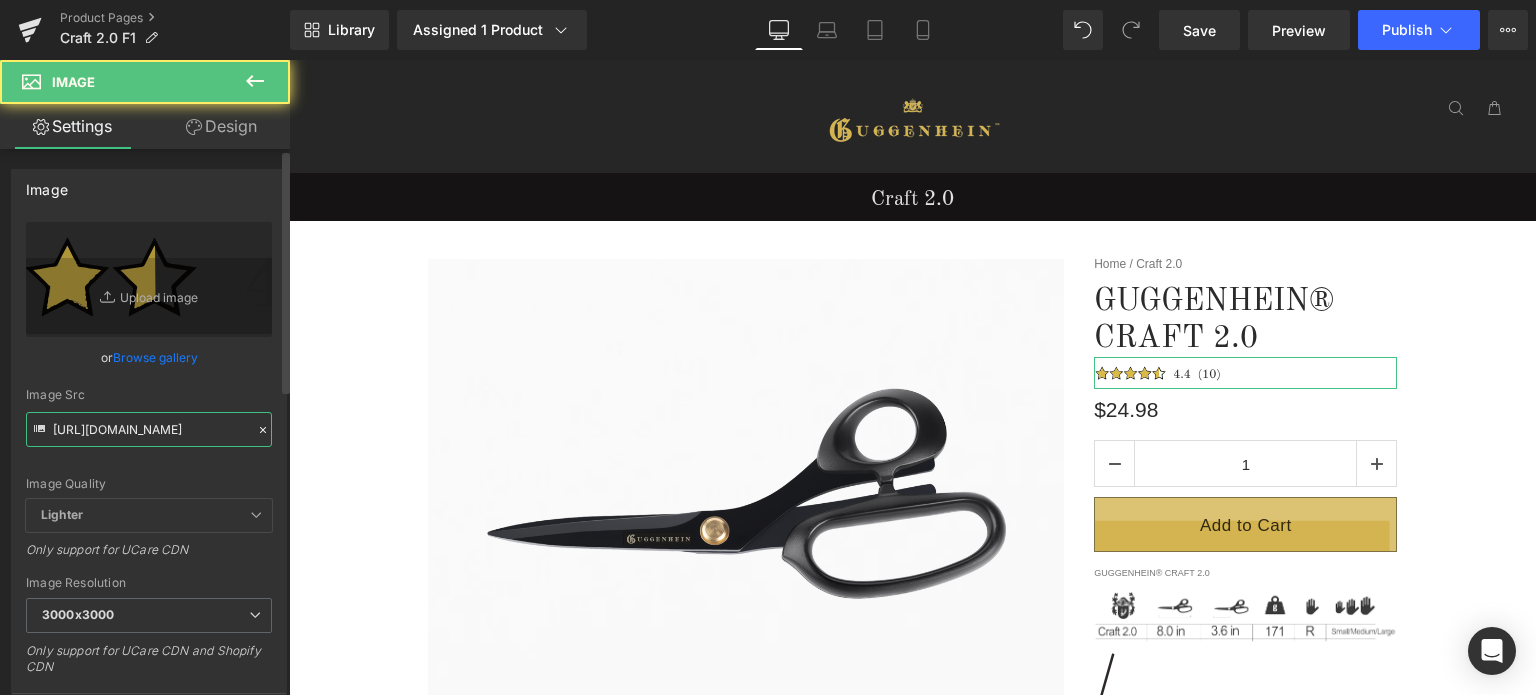 click on "[URL][DOMAIN_NAME]" at bounding box center (149, 429) 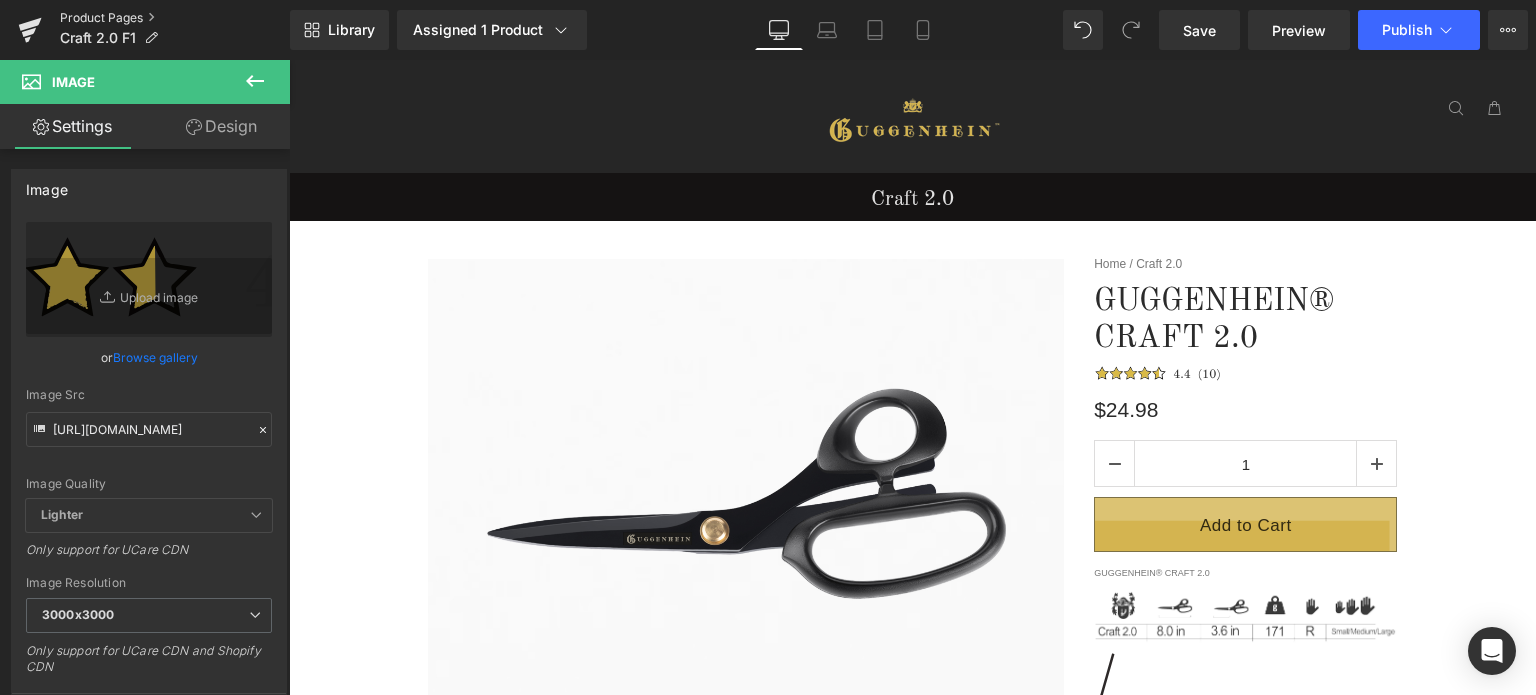 click on "Product Pages" at bounding box center [175, 18] 